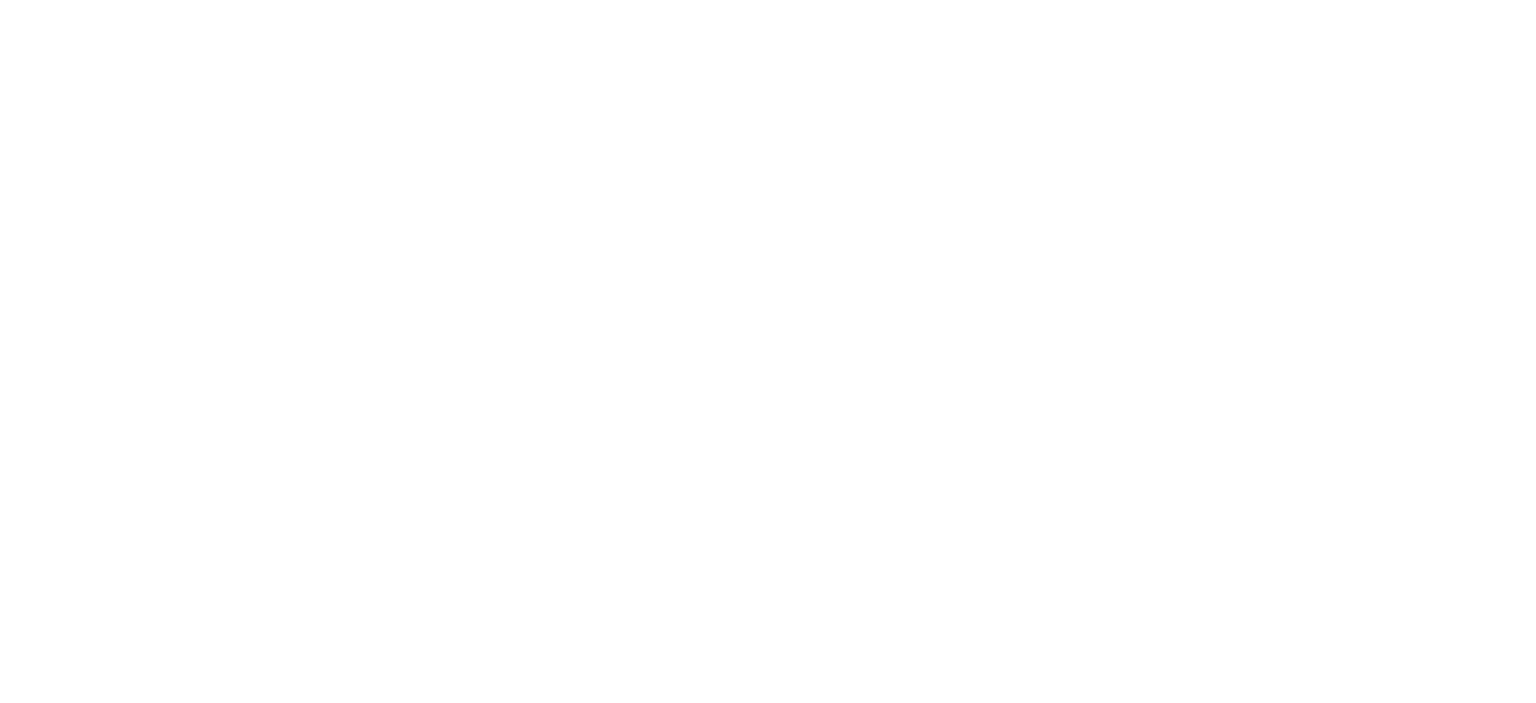 scroll, scrollTop: 0, scrollLeft: 0, axis: both 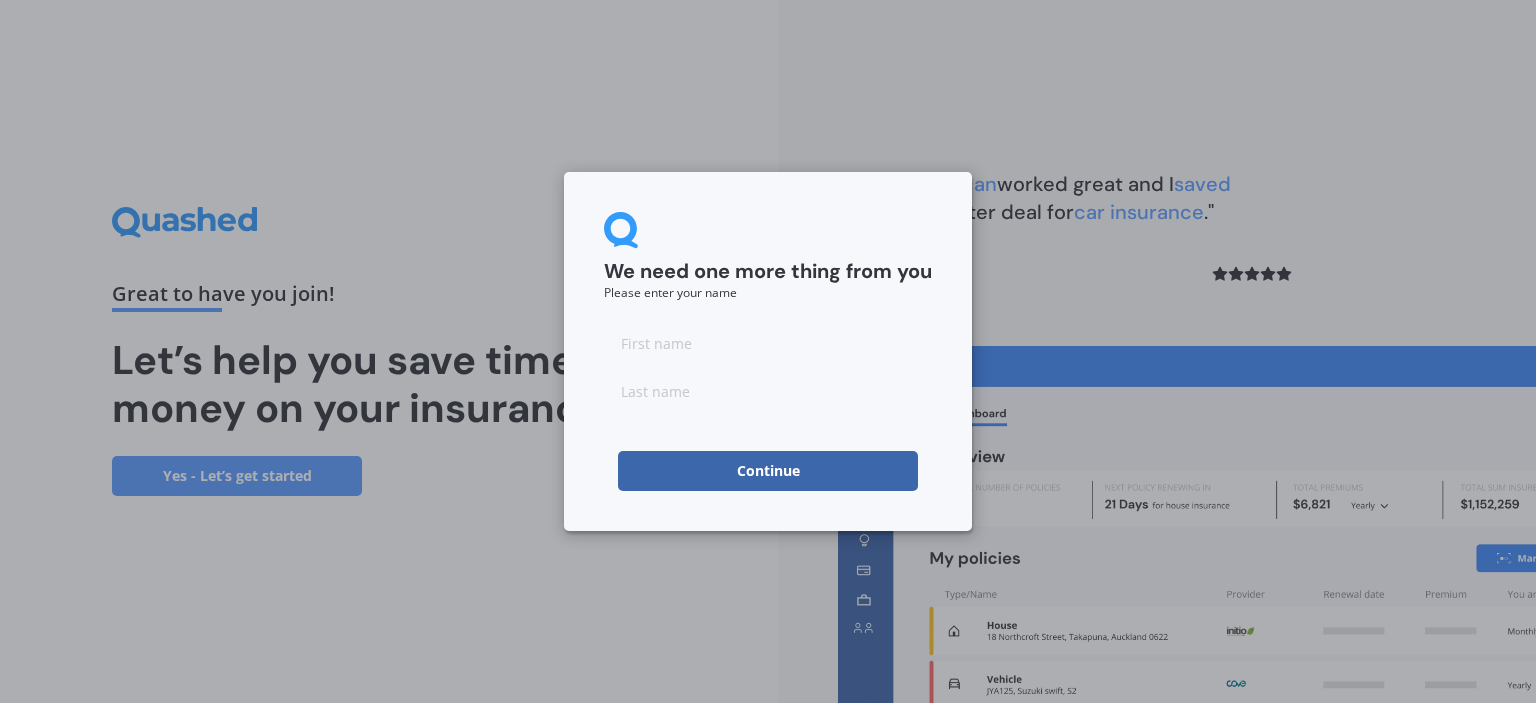 click at bounding box center (768, 343) 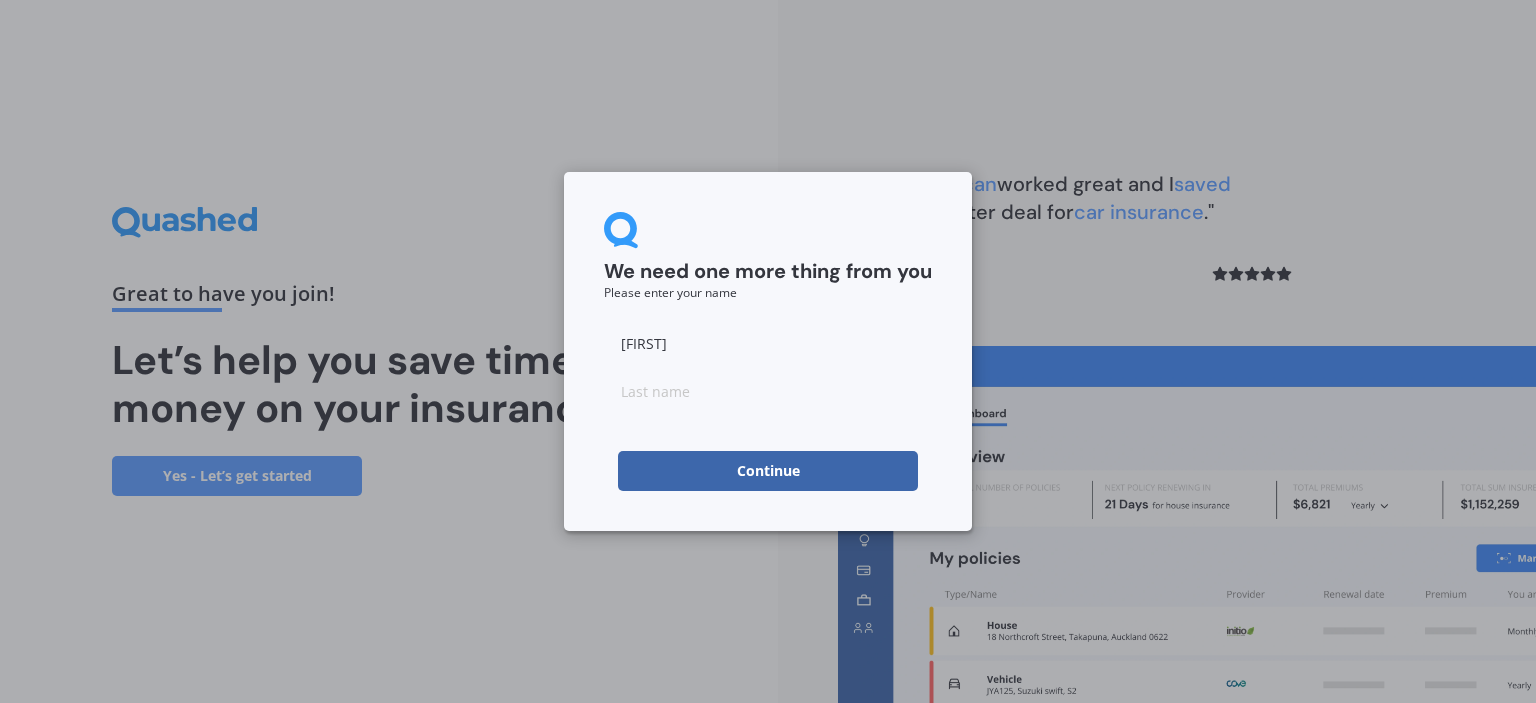 type on "[FIRST]" 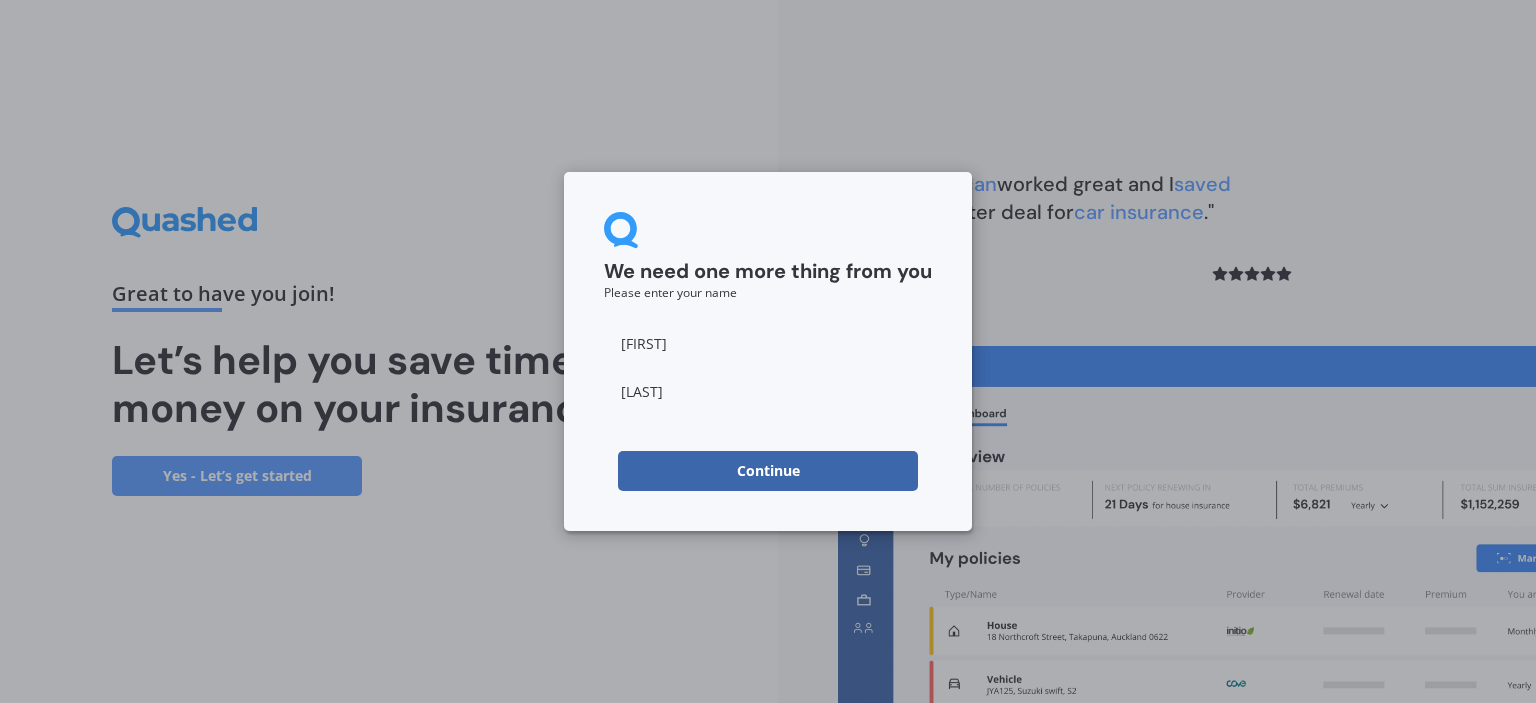 type on "[LAST]" 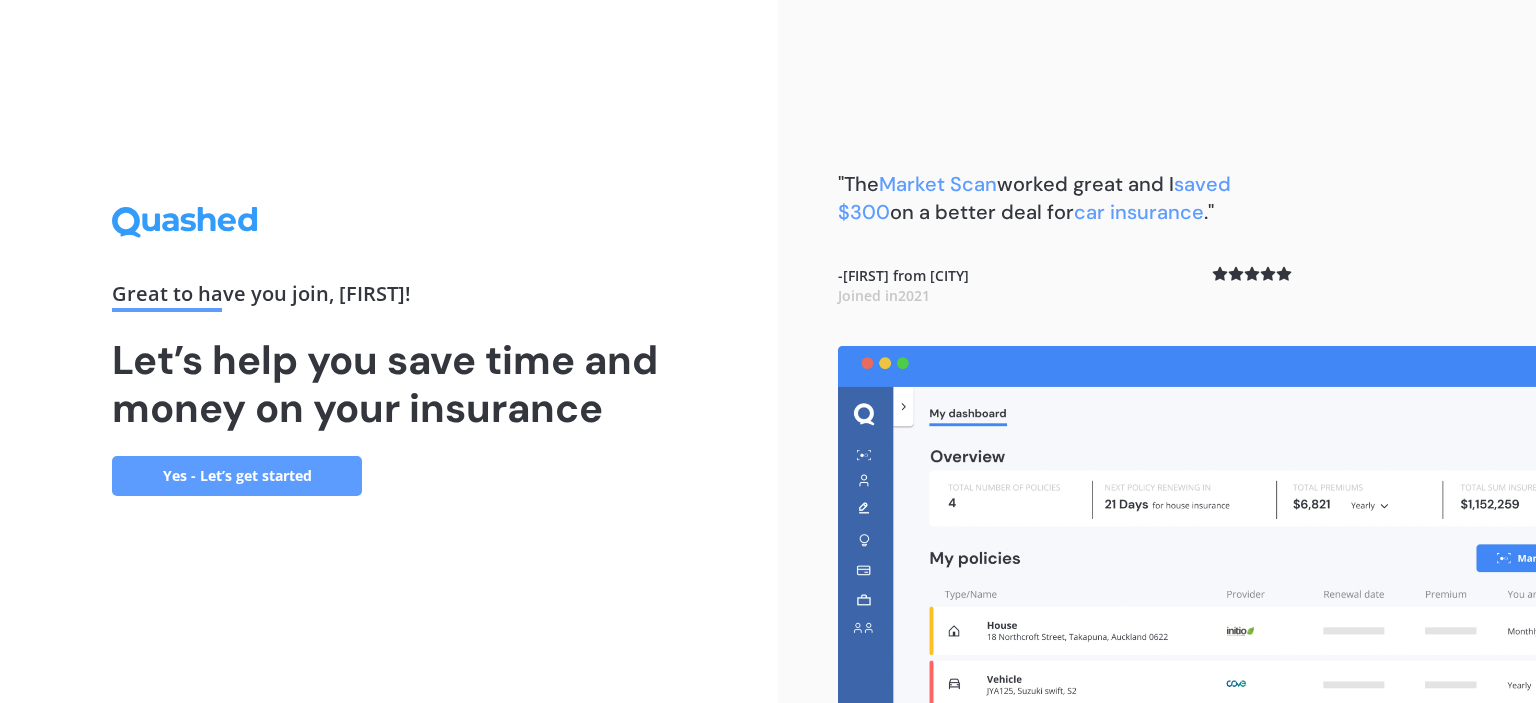 click on "Yes - Let’s get started" at bounding box center (237, 476) 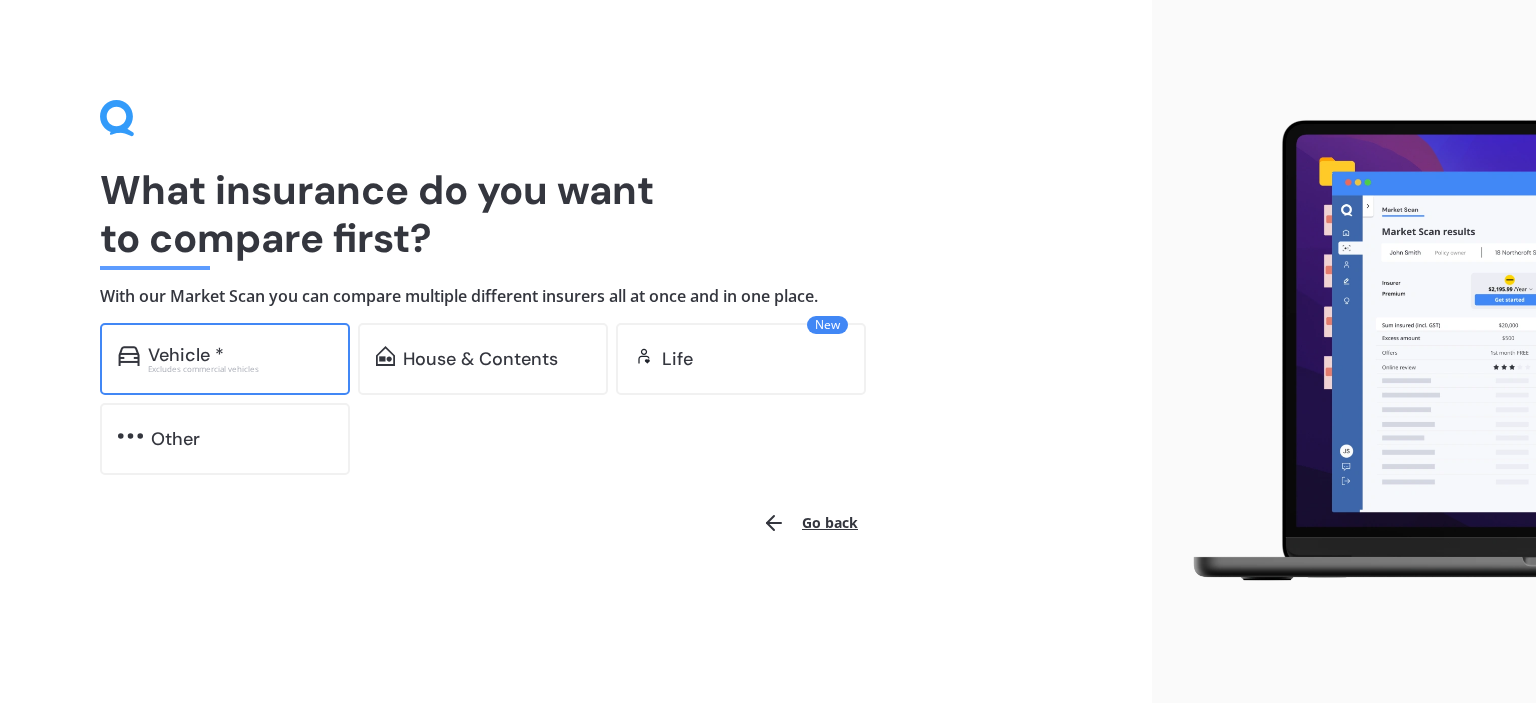 click on "Vehicle *" at bounding box center [240, 355] 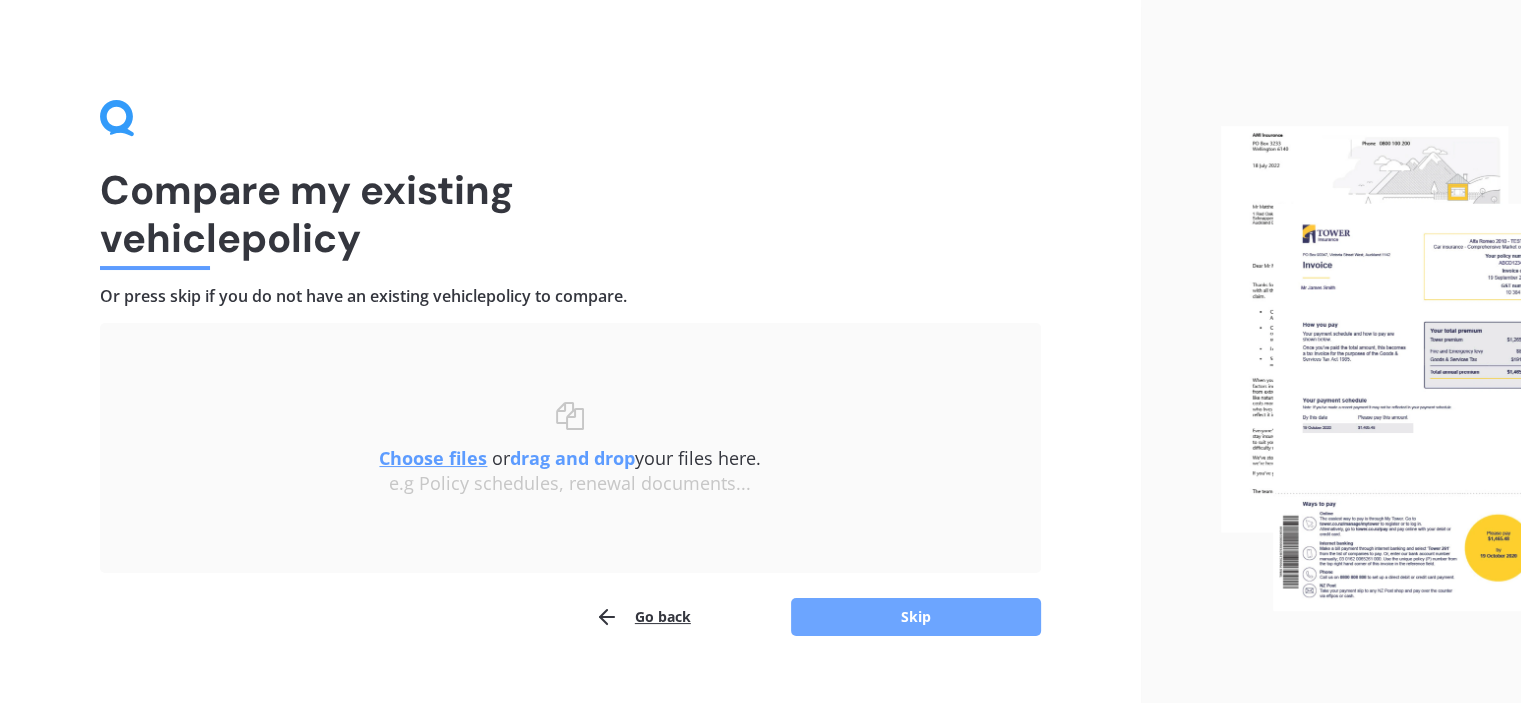 click on "Skip" at bounding box center (916, 617) 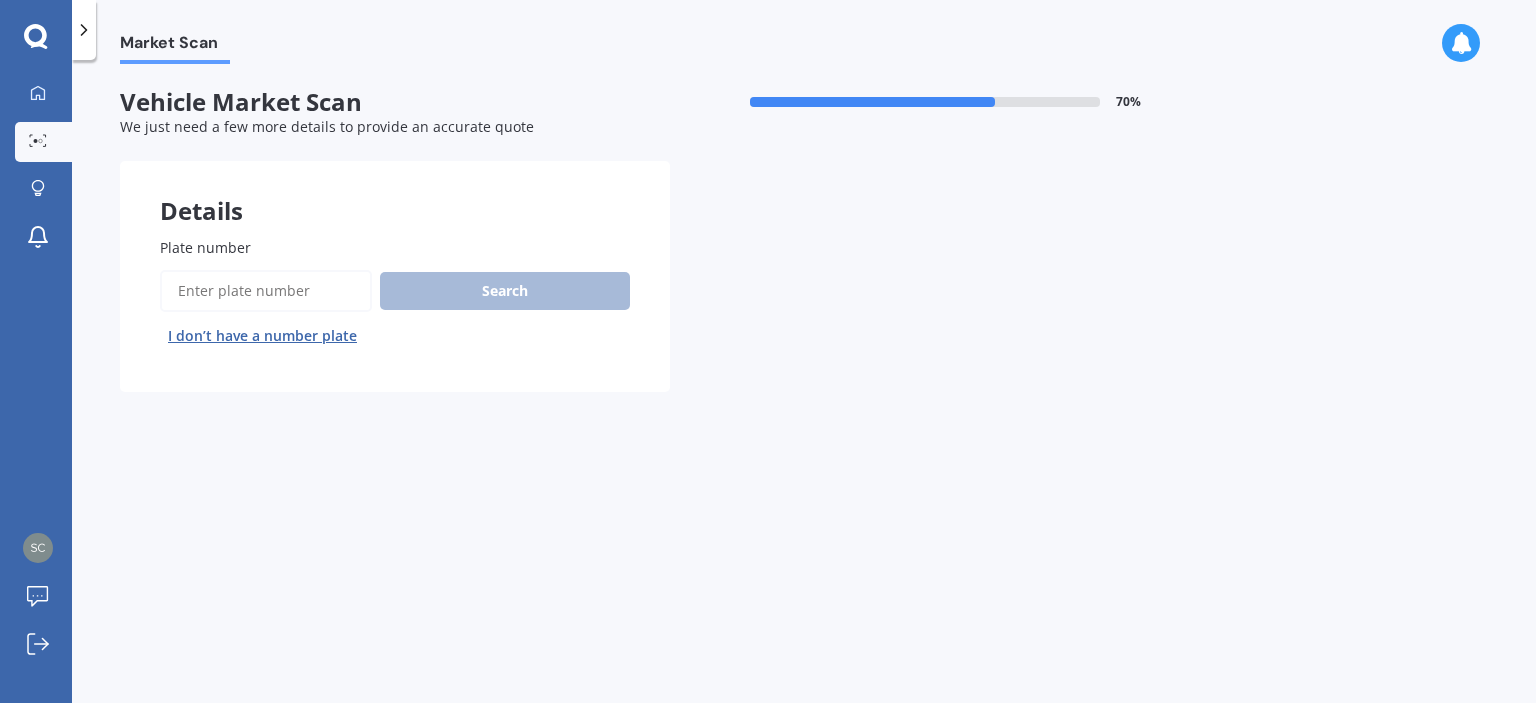 click on "Plate number" at bounding box center (266, 291) 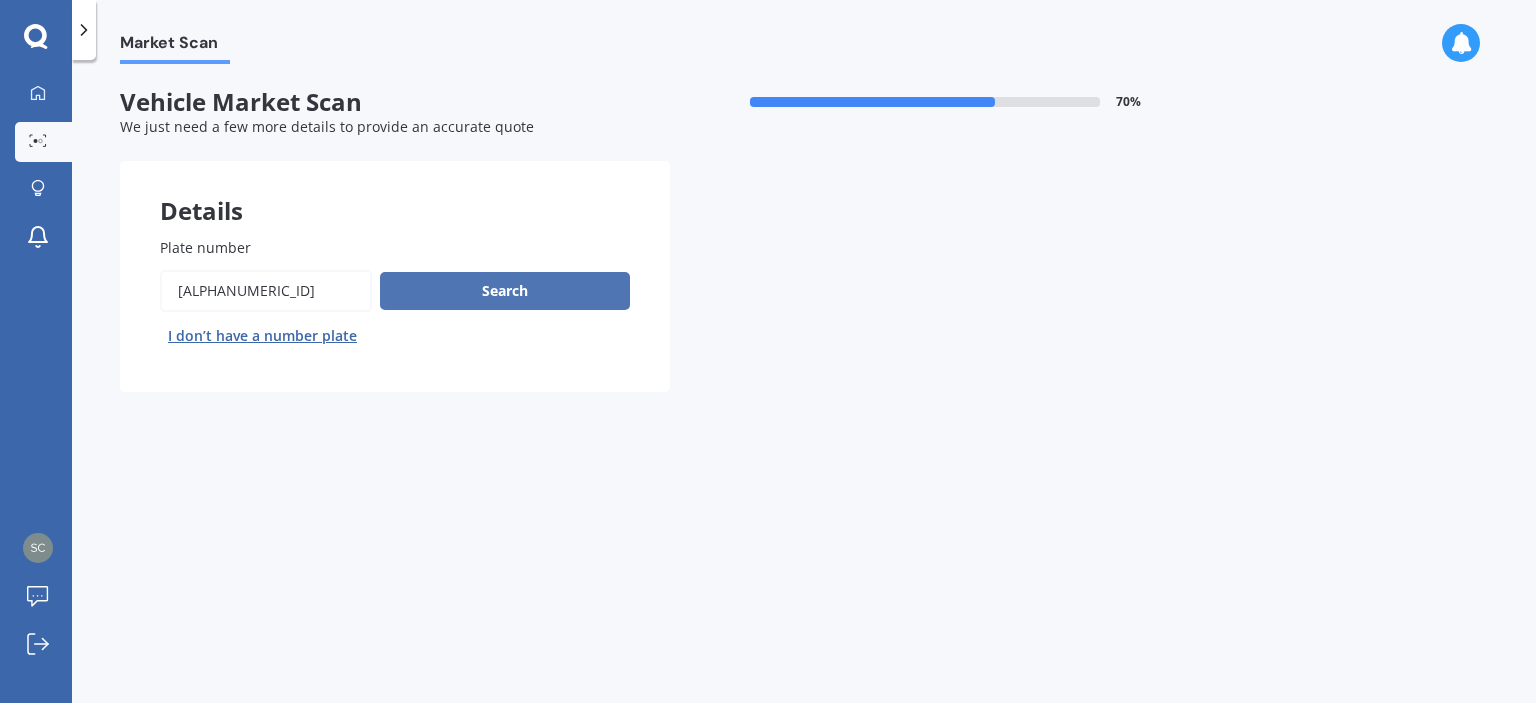type on "[ALPHANUMERIC_ID]" 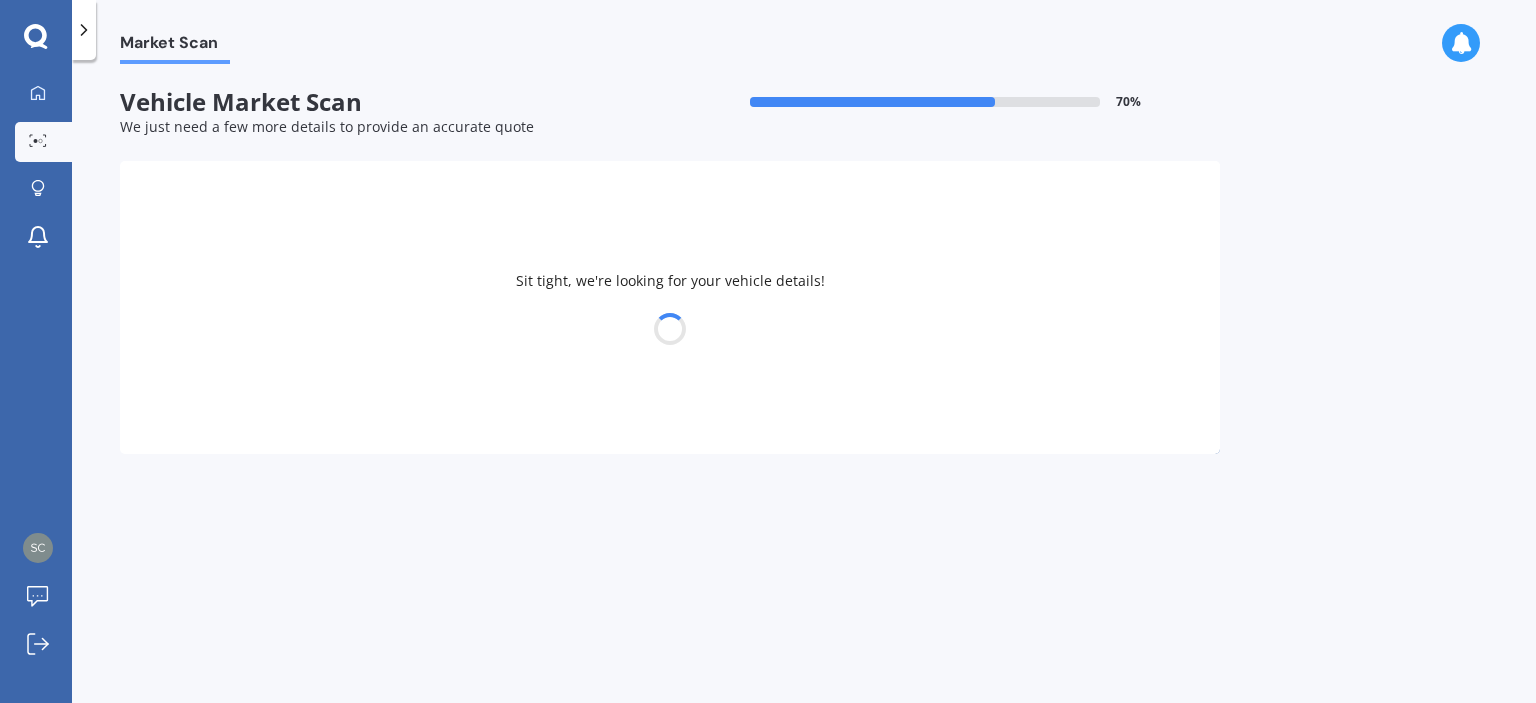 select on "NISSAN" 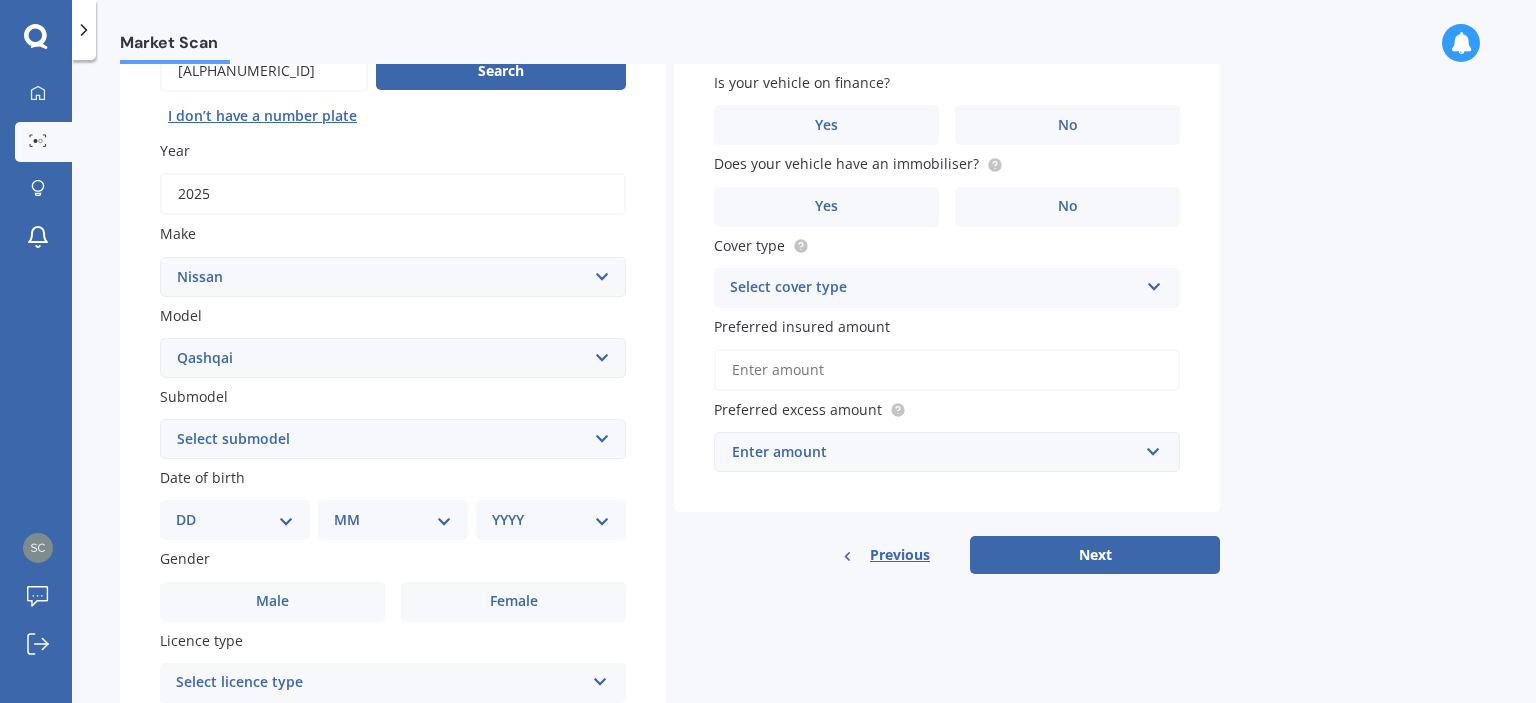 scroll, scrollTop: 100, scrollLeft: 0, axis: vertical 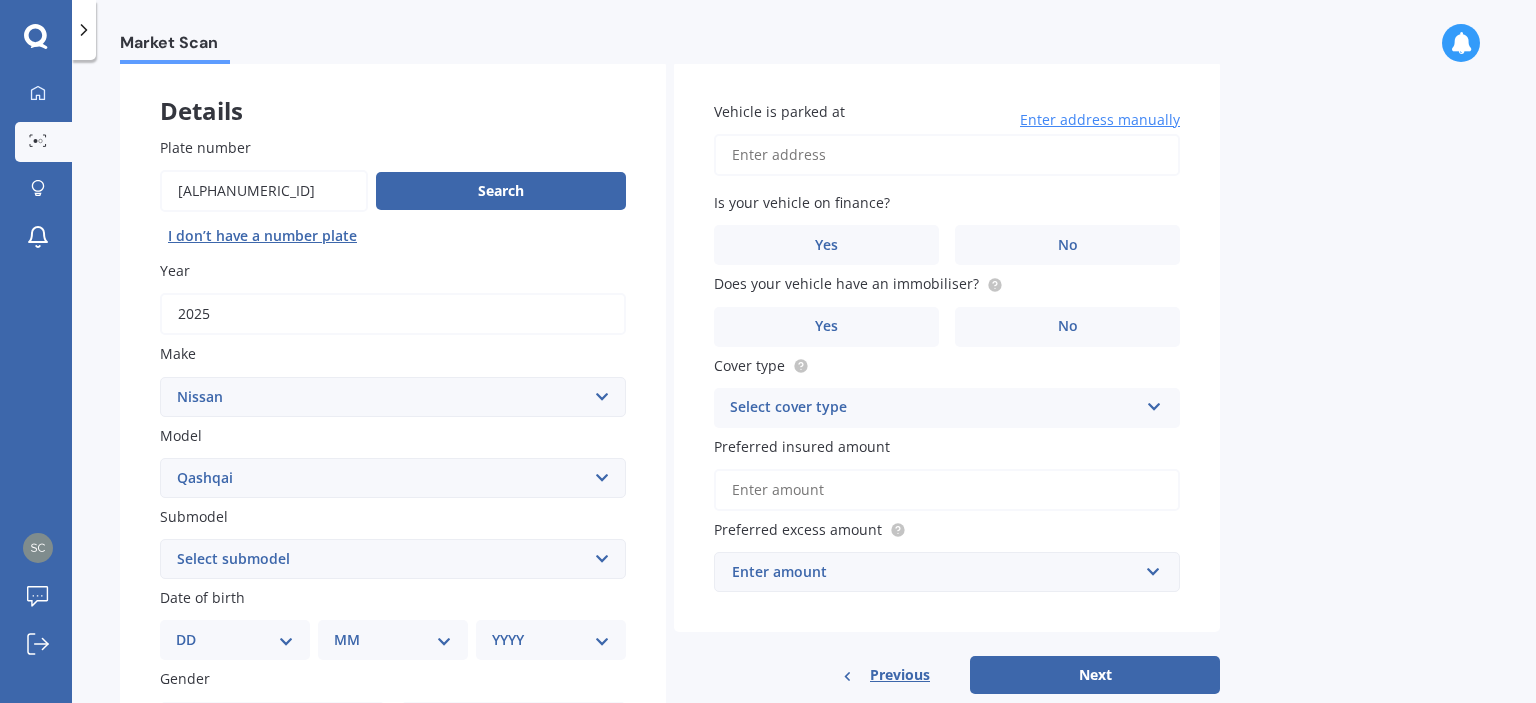 click on "Select submodel (All Other) N-TEC ST ST-L Ti Ti-L TI-L E-POWER 1.5PEH TS Turbo Diesel Turbo Wagon" at bounding box center [393, 559] 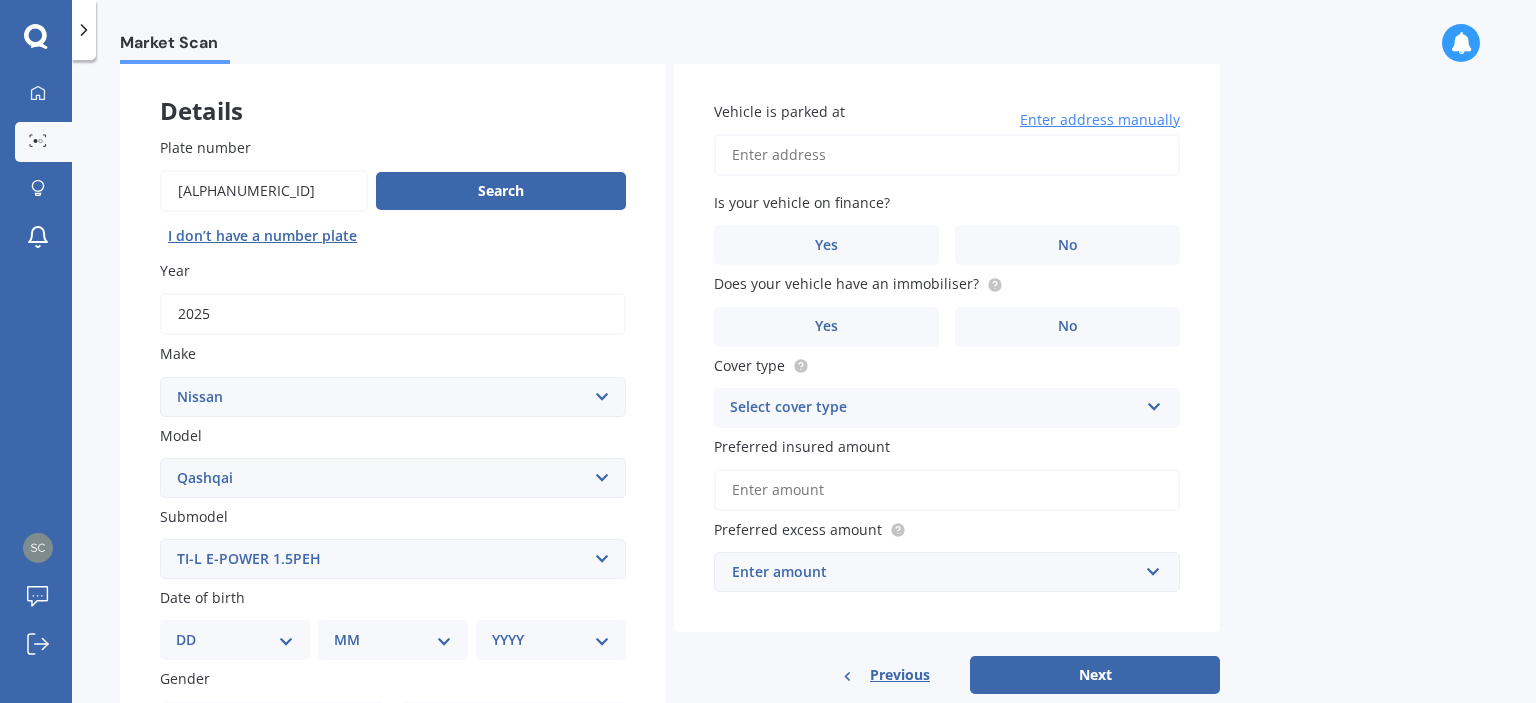 click on "Select submodel (All Other) N-TEC ST ST-L Ti Ti-L TI-L E-POWER 1.5PEH TS Turbo Diesel Turbo Wagon" at bounding box center [393, 559] 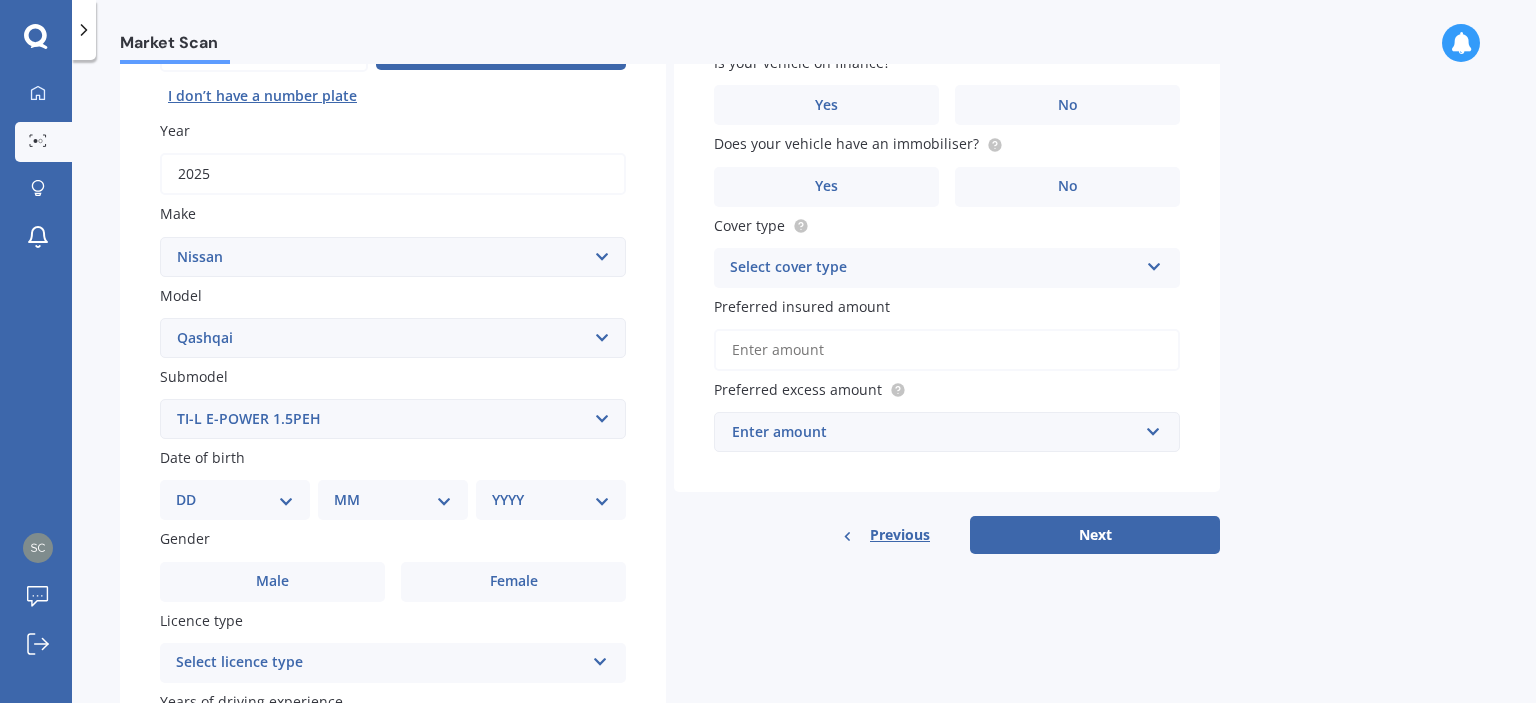 scroll, scrollTop: 300, scrollLeft: 0, axis: vertical 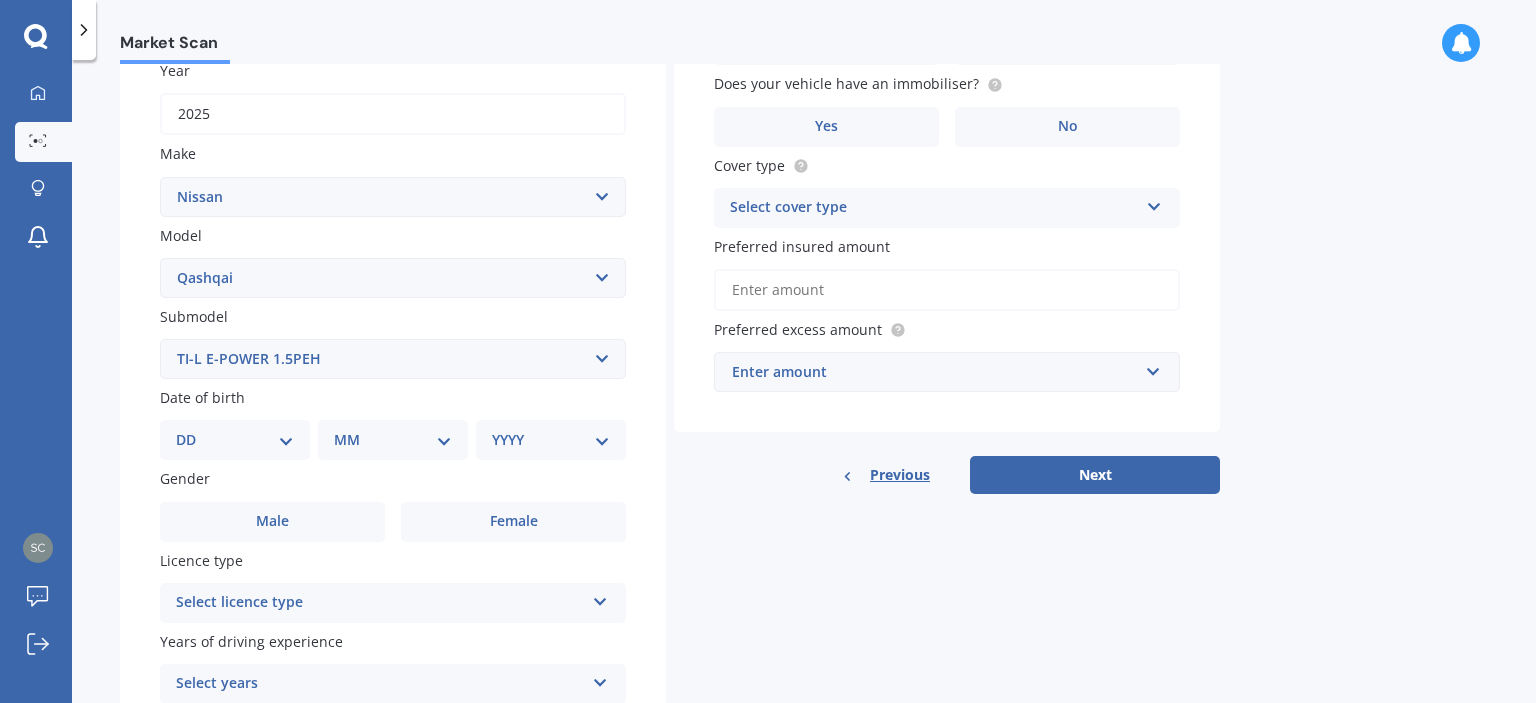 click on "Select submodel (All Other) N-TEC ST ST-L Ti Ti-L TI-L E-POWER 1.5PEH TS Turbo Diesel Turbo Wagon" at bounding box center (393, 359) 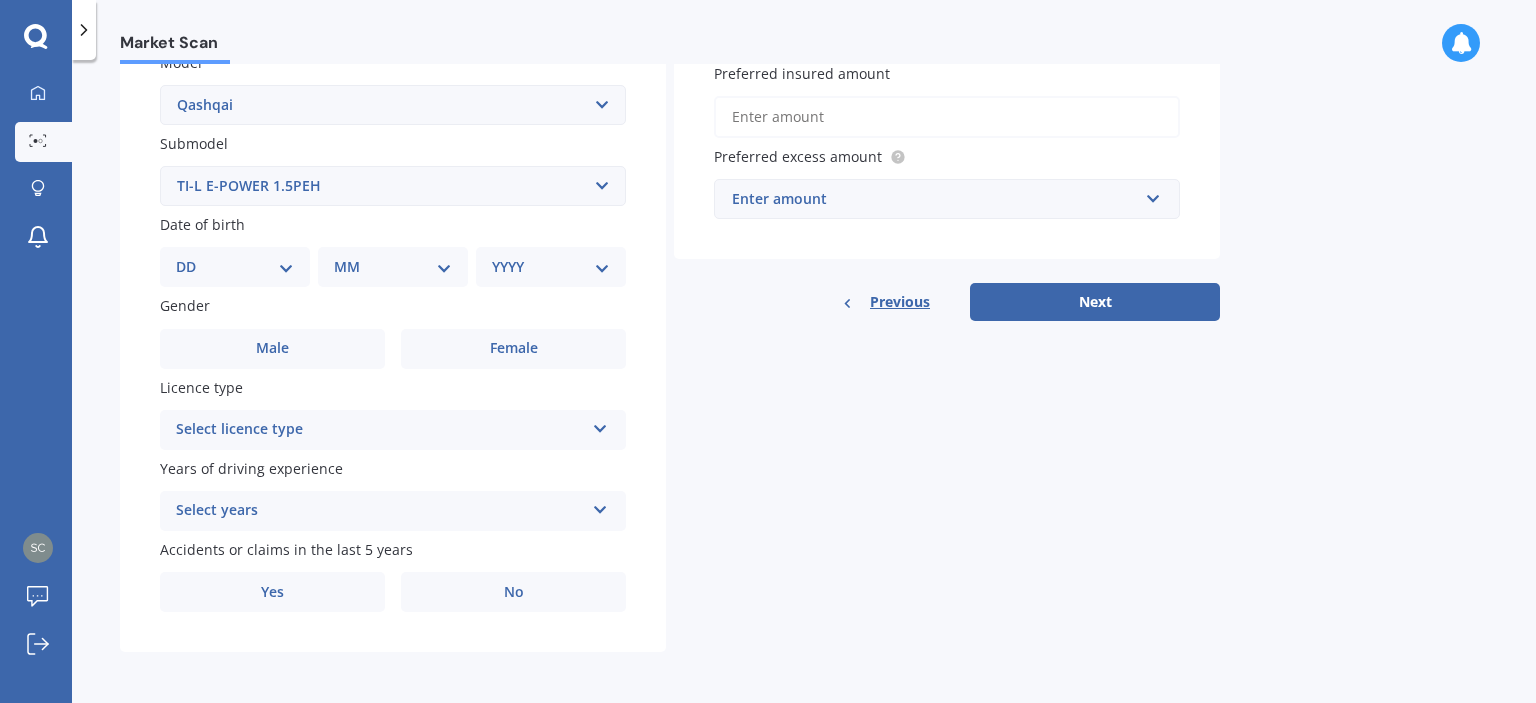 scroll, scrollTop: 474, scrollLeft: 0, axis: vertical 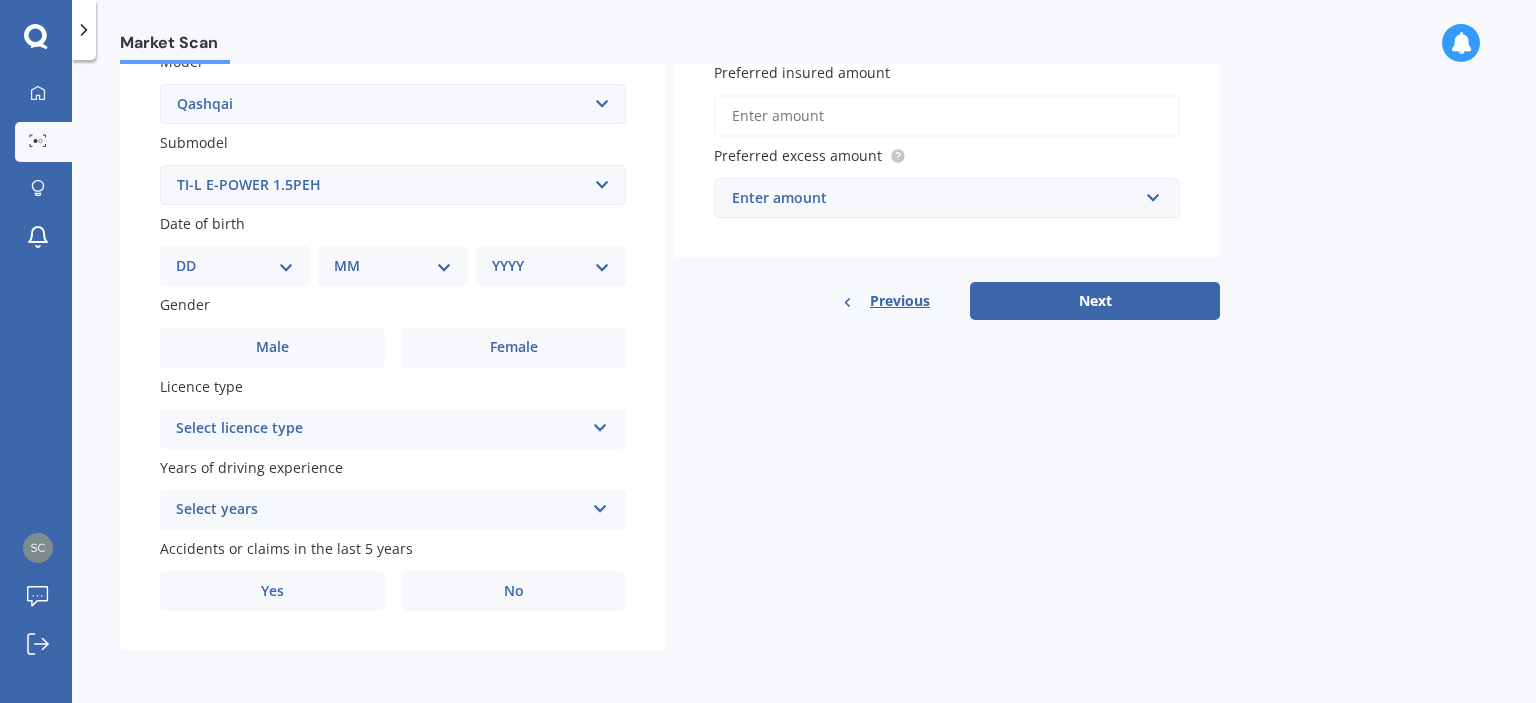 click on "Select licence type" at bounding box center (380, 429) 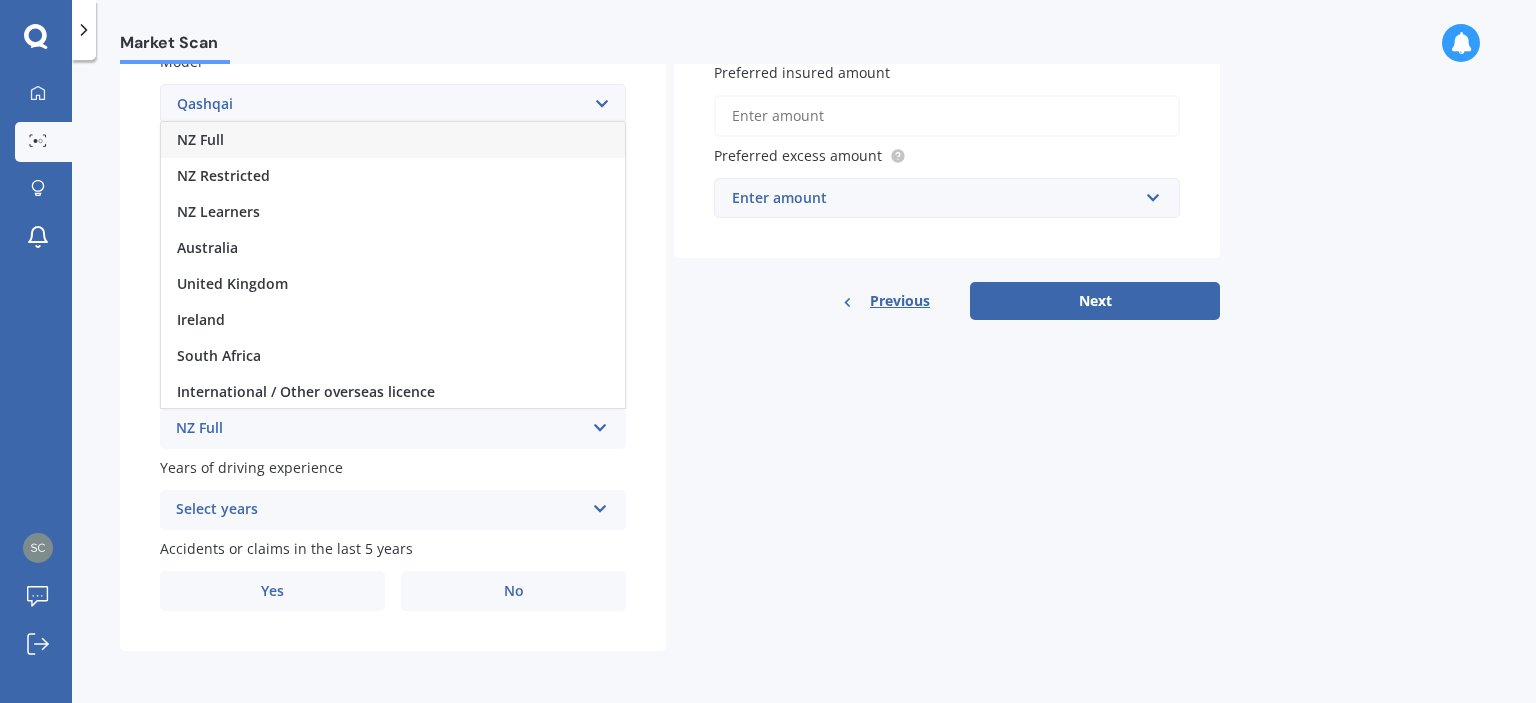 click on "NZ Full" at bounding box center (200, 139) 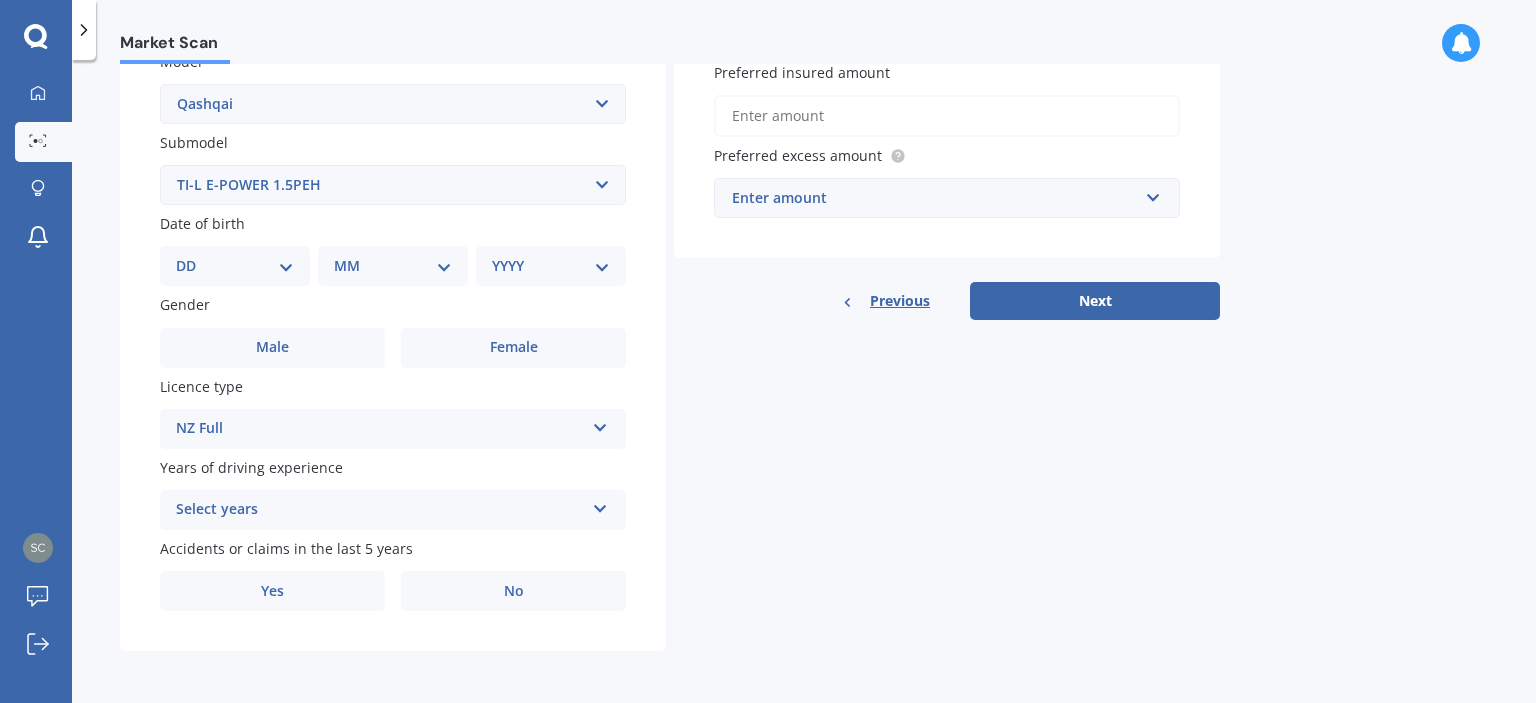 click on "Select years" at bounding box center (380, 510) 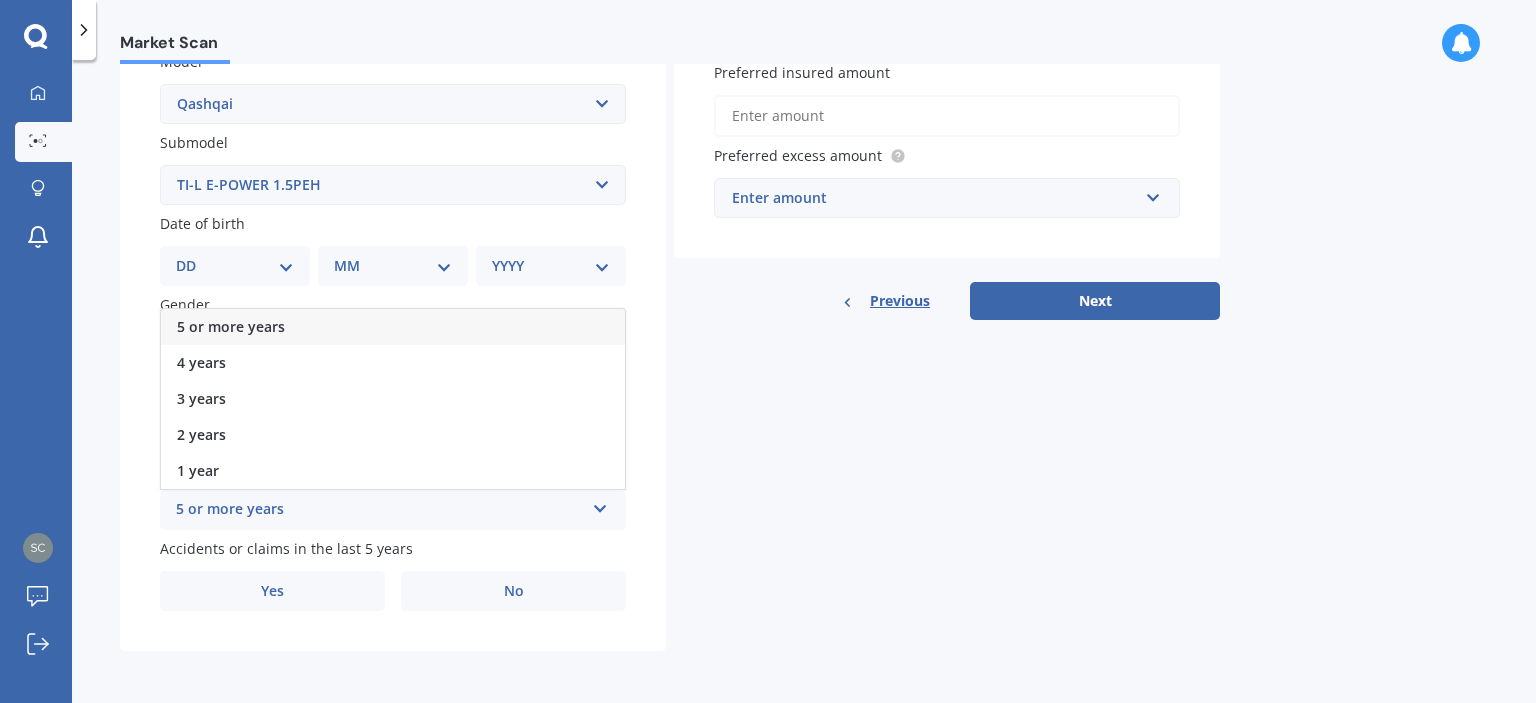 click on "5 or more years" at bounding box center (231, 326) 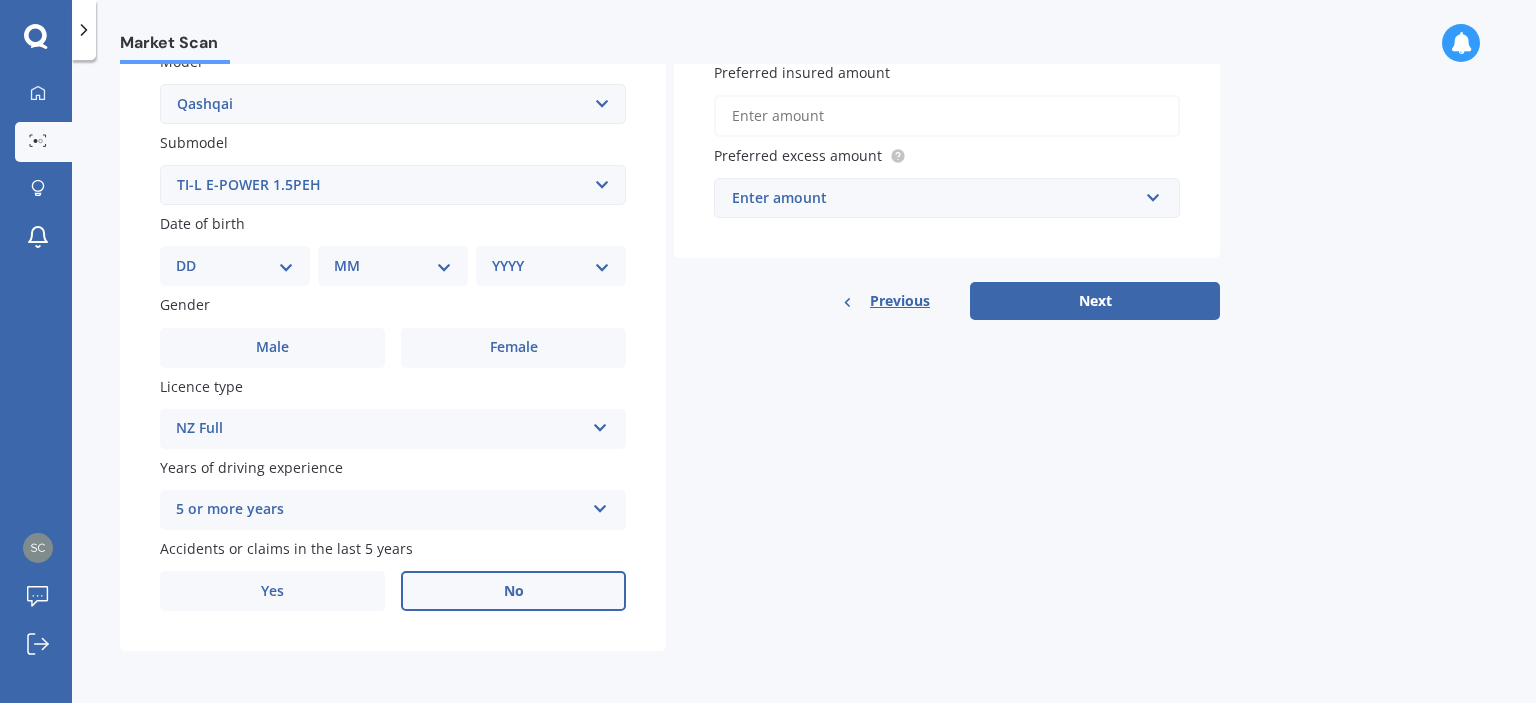 click on "No" at bounding box center (513, 591) 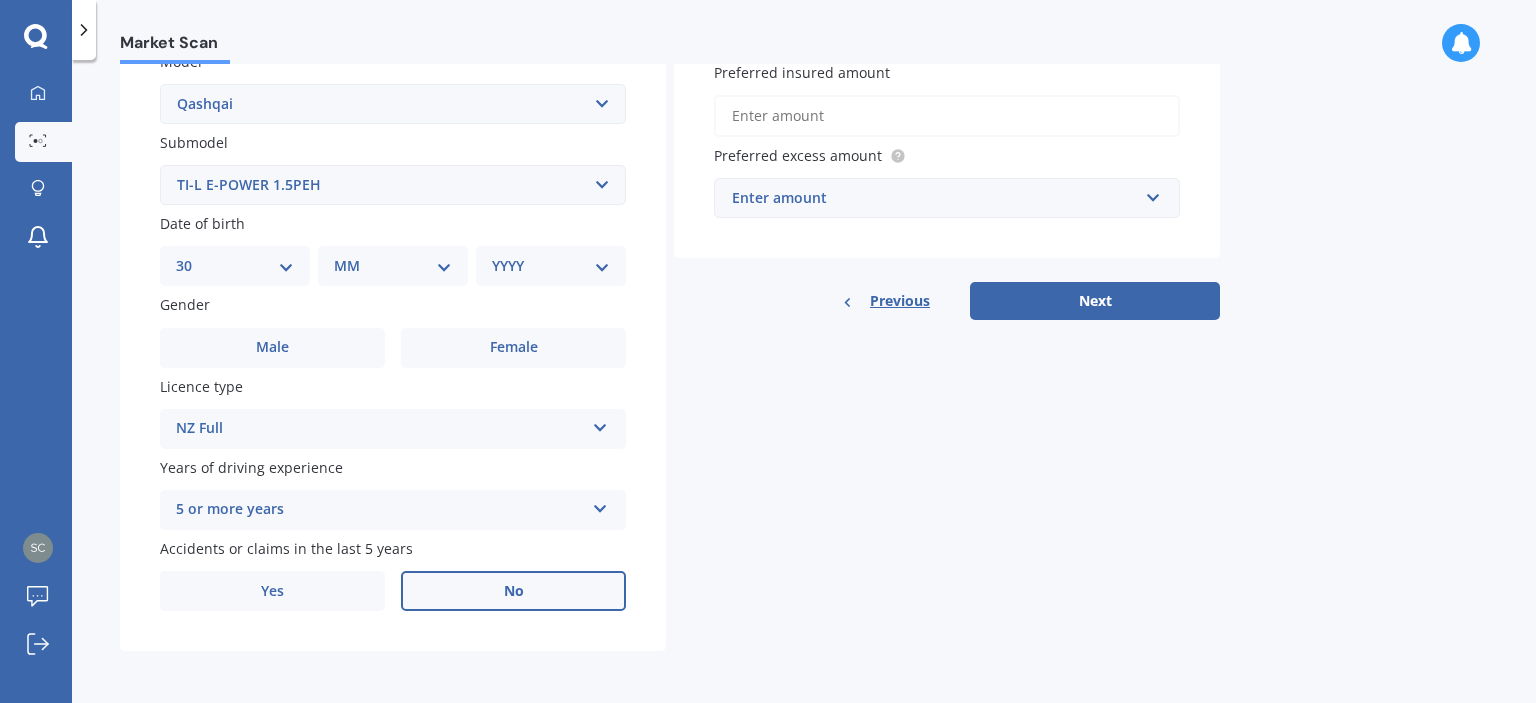 click on "DD 01 02 03 04 05 06 07 08 09 10 11 12 13 14 15 16 17 18 19 20 21 22 23 24 25 26 27 28 29 30 31" at bounding box center [235, 266] 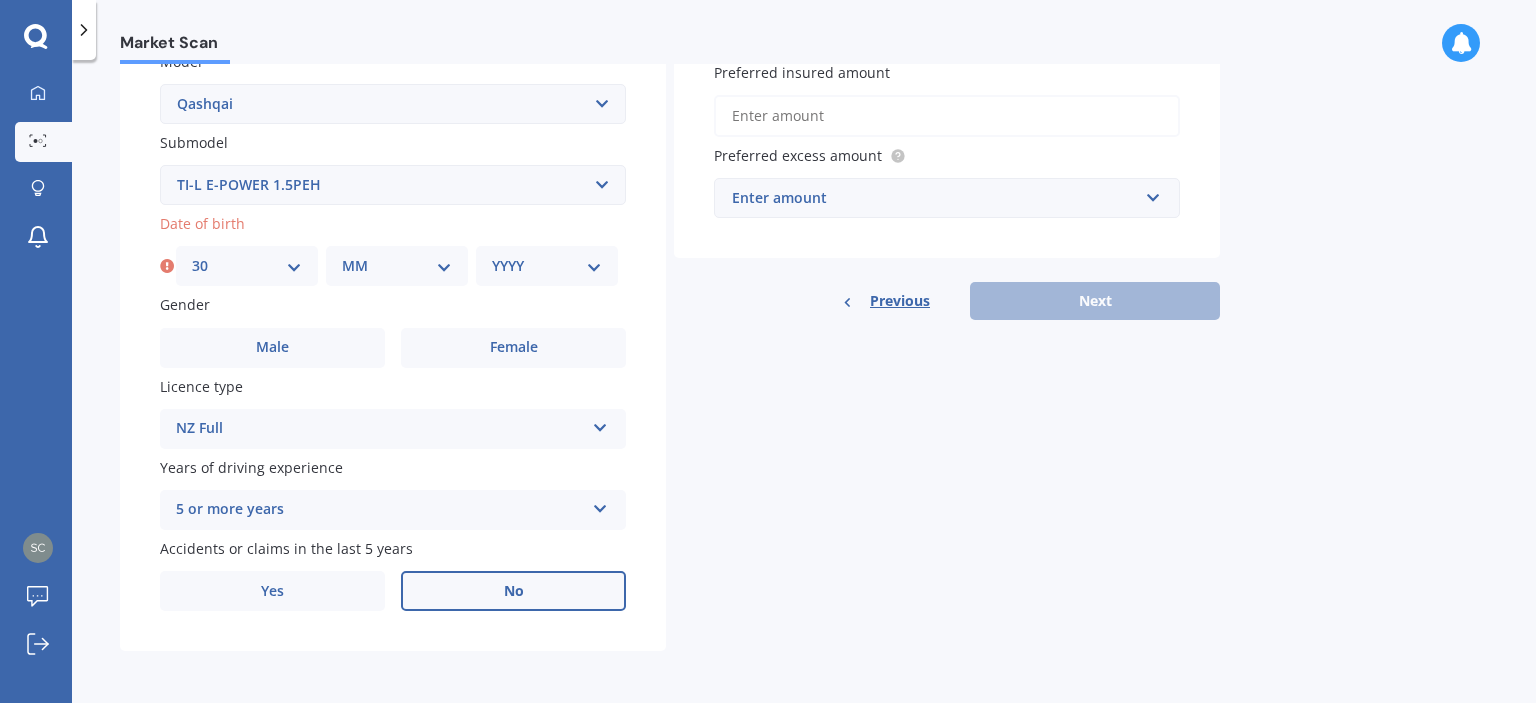 click on "MM 01 02 03 04 05 06 07 08 09 10 11 12" at bounding box center [397, 266] 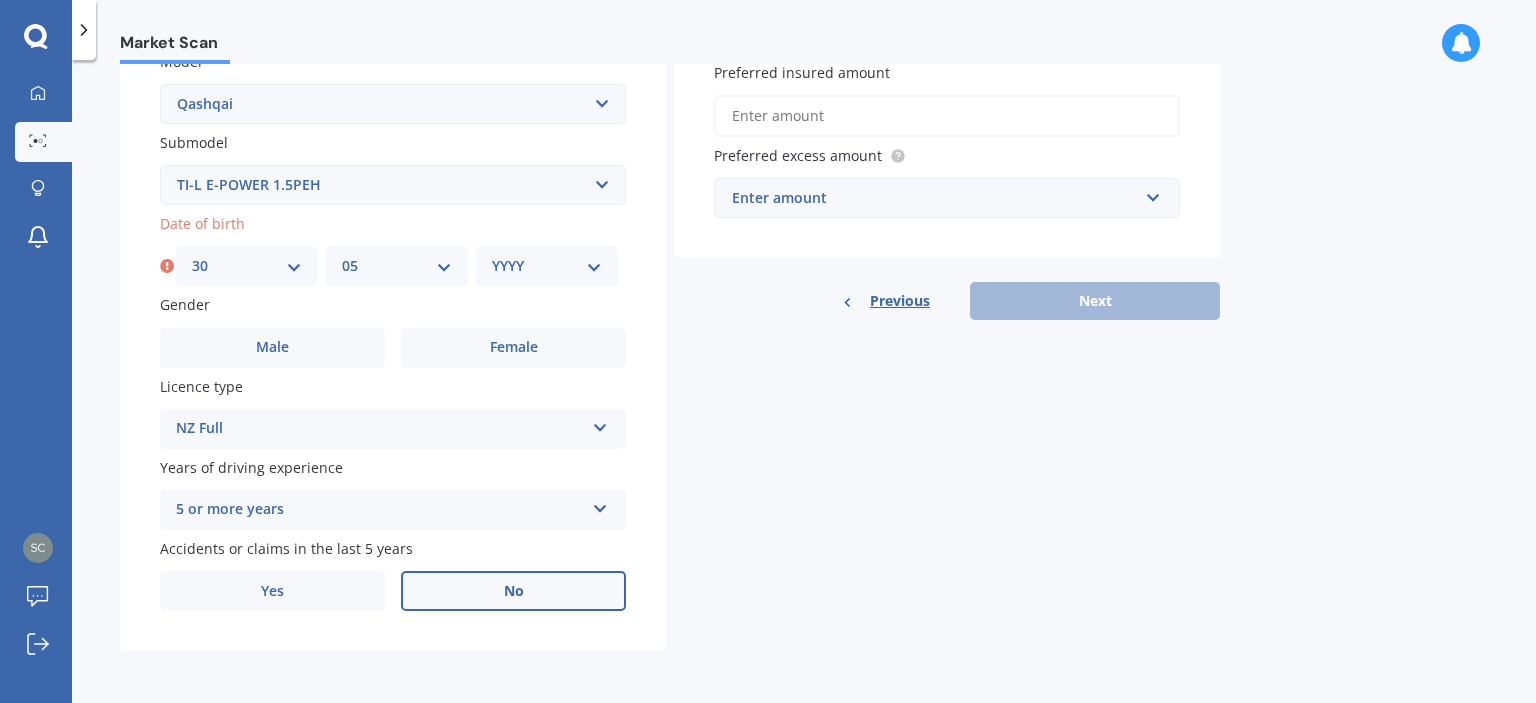 click on "MM 01 02 03 04 05 06 07 08 09 10 11 12" at bounding box center [397, 266] 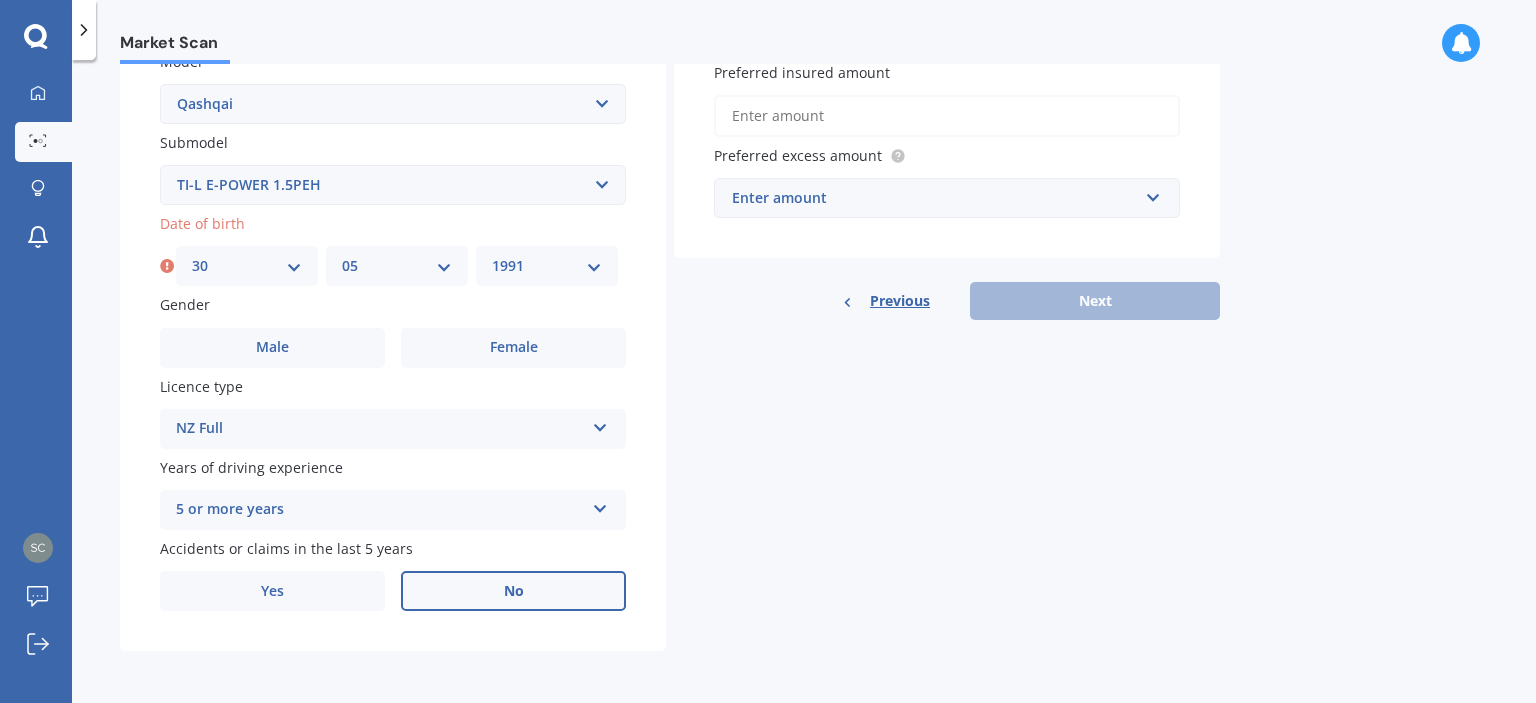 click on "YYYY 2025 2024 2023 2022 2021 2020 2019 2018 2017 2016 2015 2014 2013 2012 2011 2010 2009 2008 2007 2006 2005 2004 2003 2002 2001 2000 1999 1998 1997 1996 1995 1994 1993 1992 1991 1990 1989 1988 1987 1986 1985 1984 1983 1982 1981 1980 1979 1978 1977 1976 1975 1974 1973 1972 1971 1970 1969 1968 1967 1966 1965 1964 1963 1962 1961 1960 1959 1958 1957 1956 1955 1954 1953 1952 1951 1950 1949 1948 1947 1946 1945 1944 1943 1942 1941 1940 1939 1938 1937 1936 1935 1934 1933 1932 1931 1930 1929 1928 1927 1926" at bounding box center (547, 266) 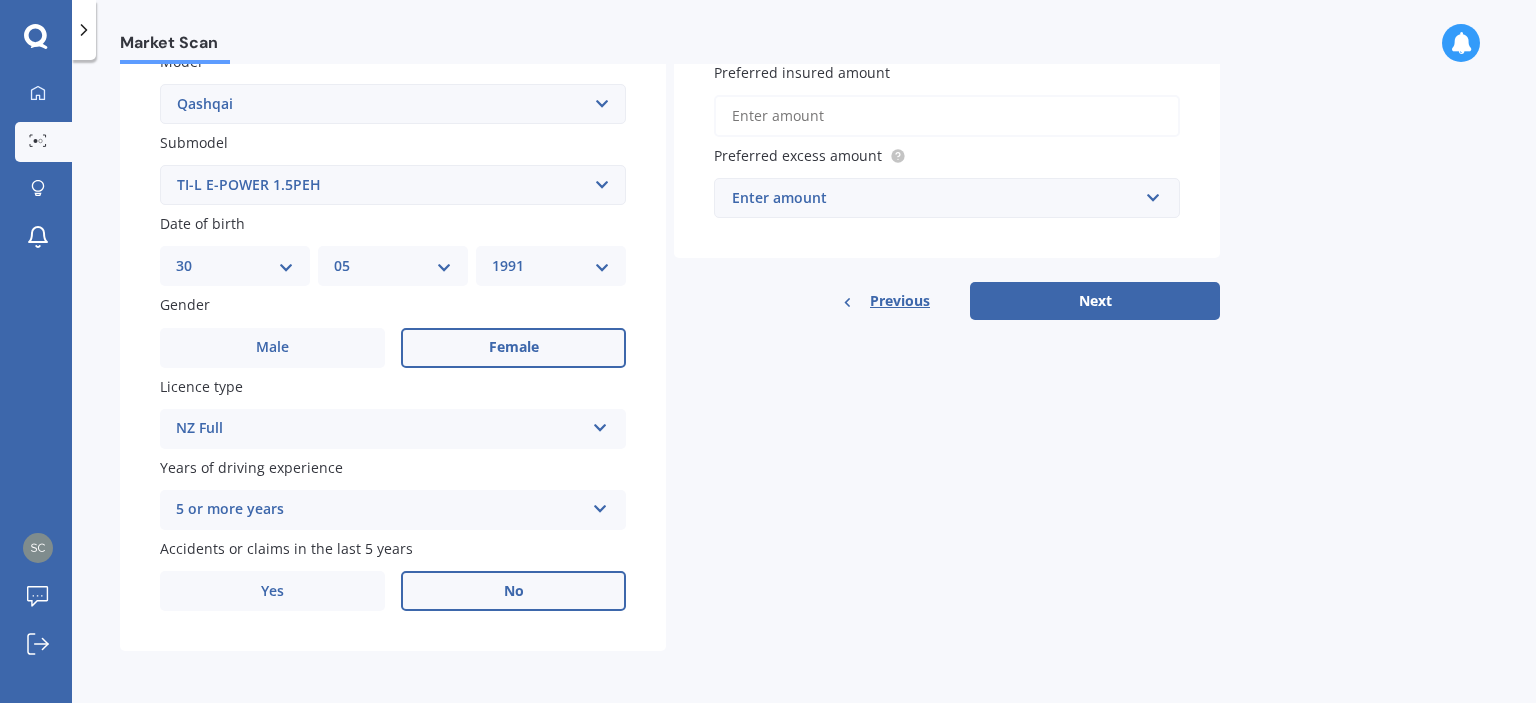 click on "Female" at bounding box center (513, 348) 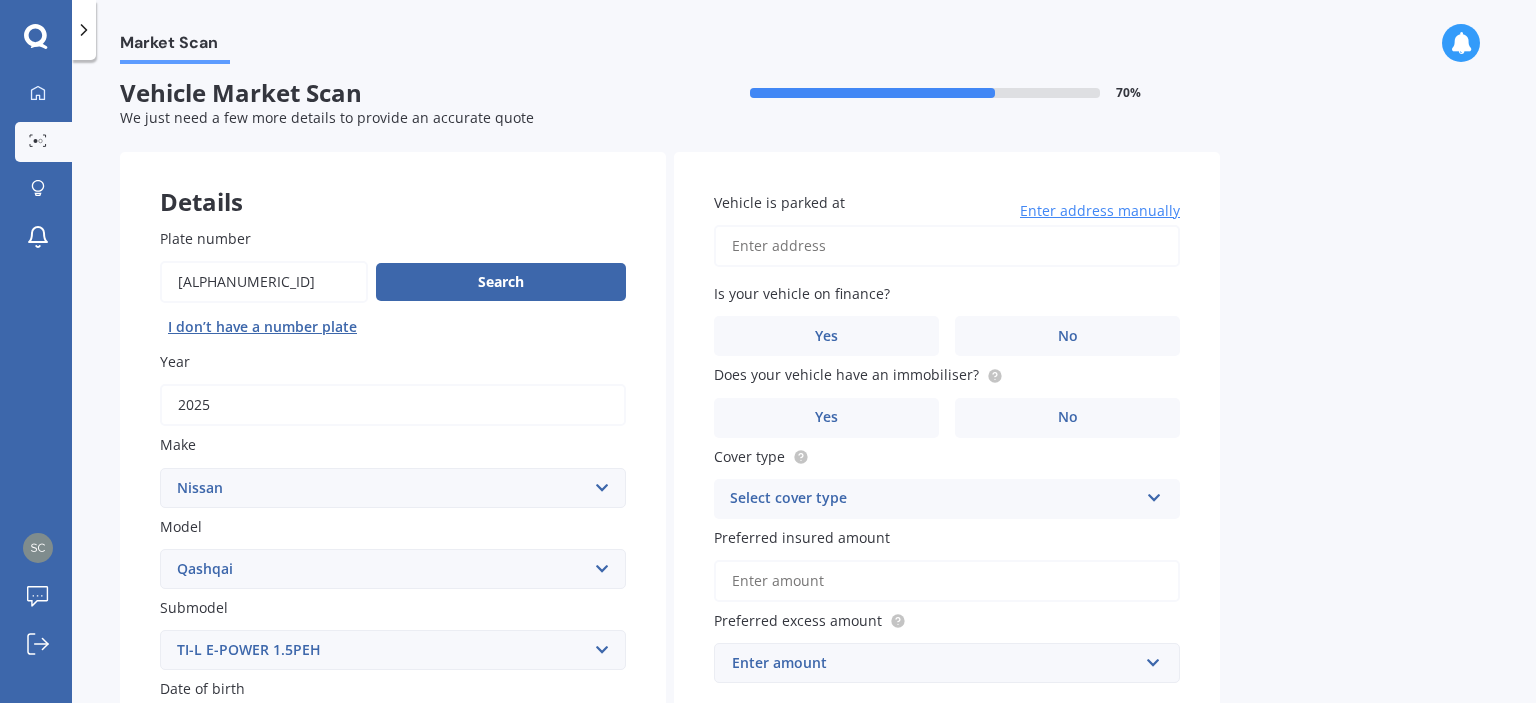 scroll, scrollTop: 0, scrollLeft: 0, axis: both 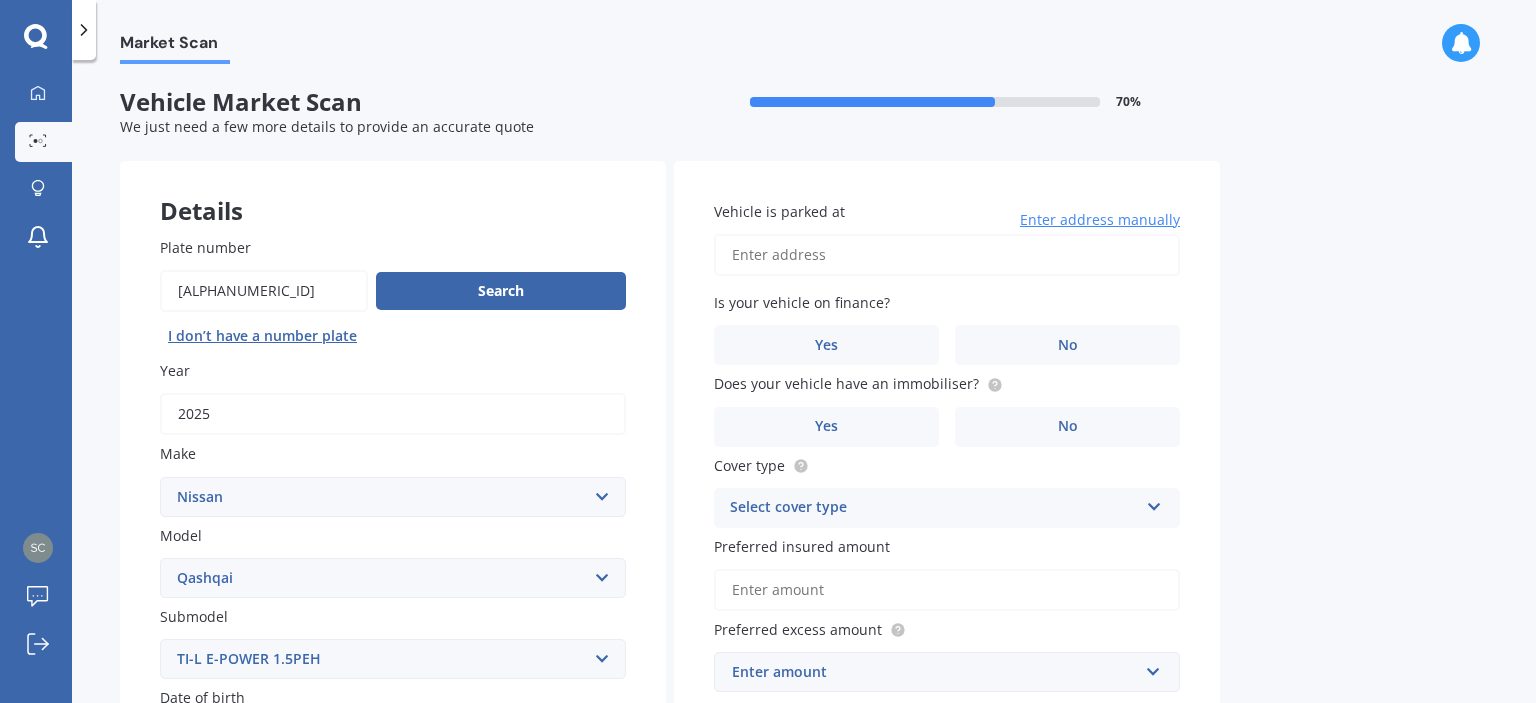 click on "Vehicle is parked at" at bounding box center [947, 255] 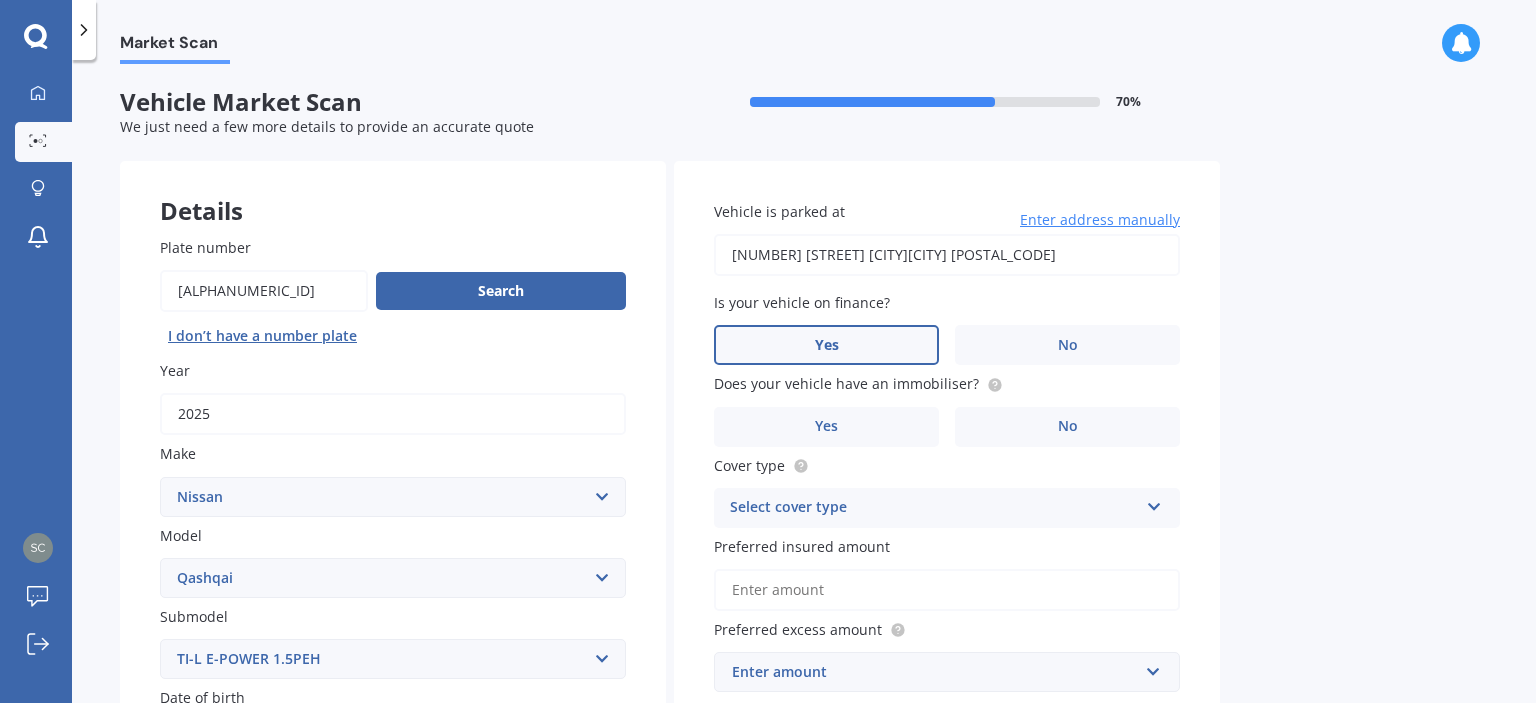 click on "Yes" at bounding box center (826, 345) 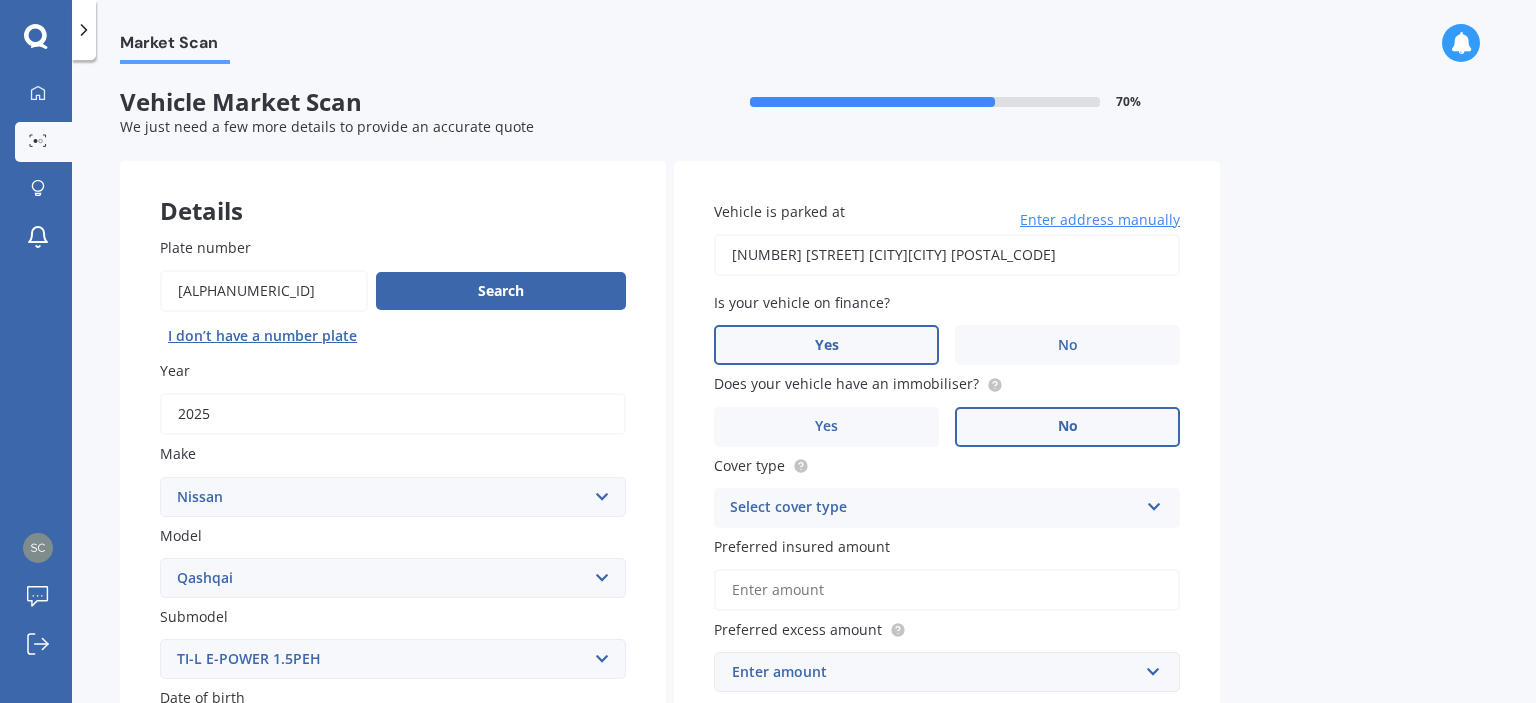 click on "No" at bounding box center [1067, 427] 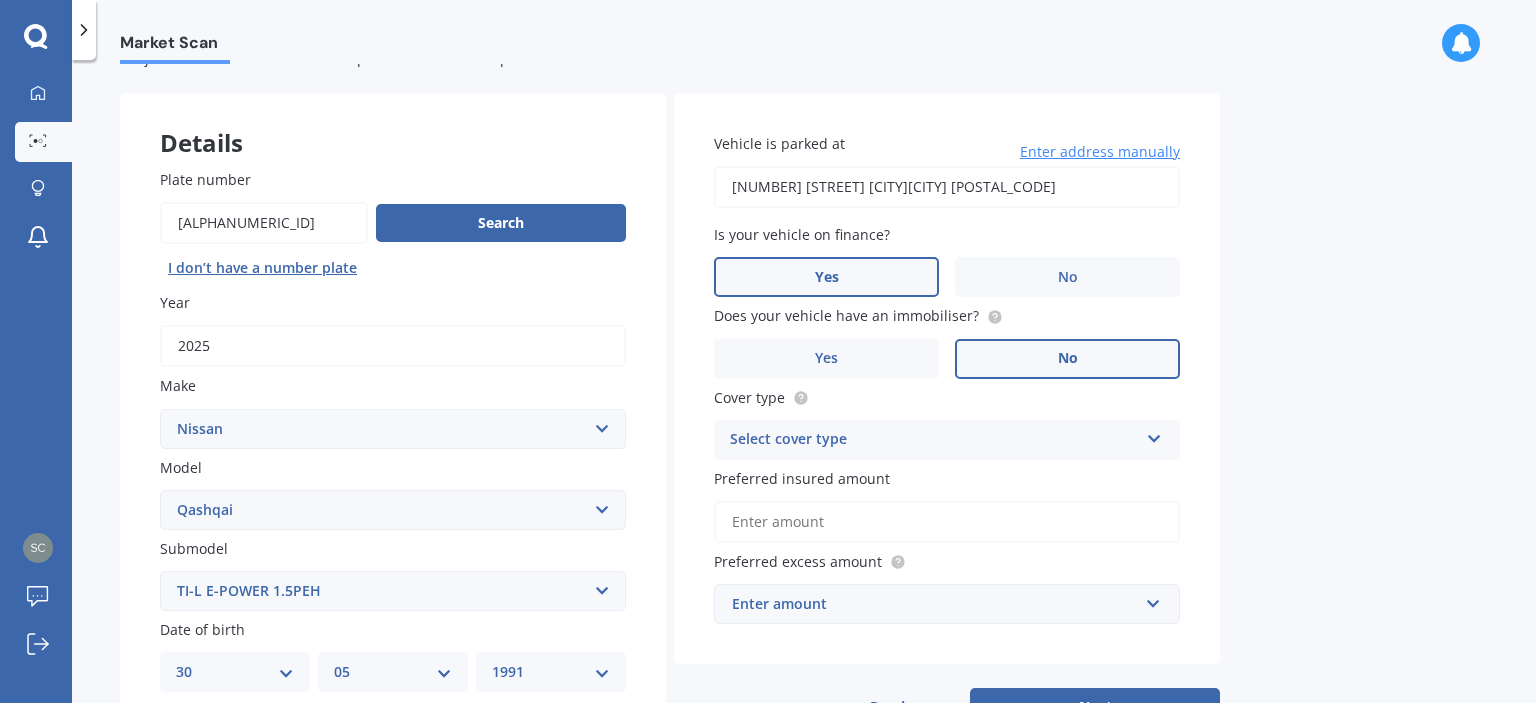 scroll, scrollTop: 100, scrollLeft: 0, axis: vertical 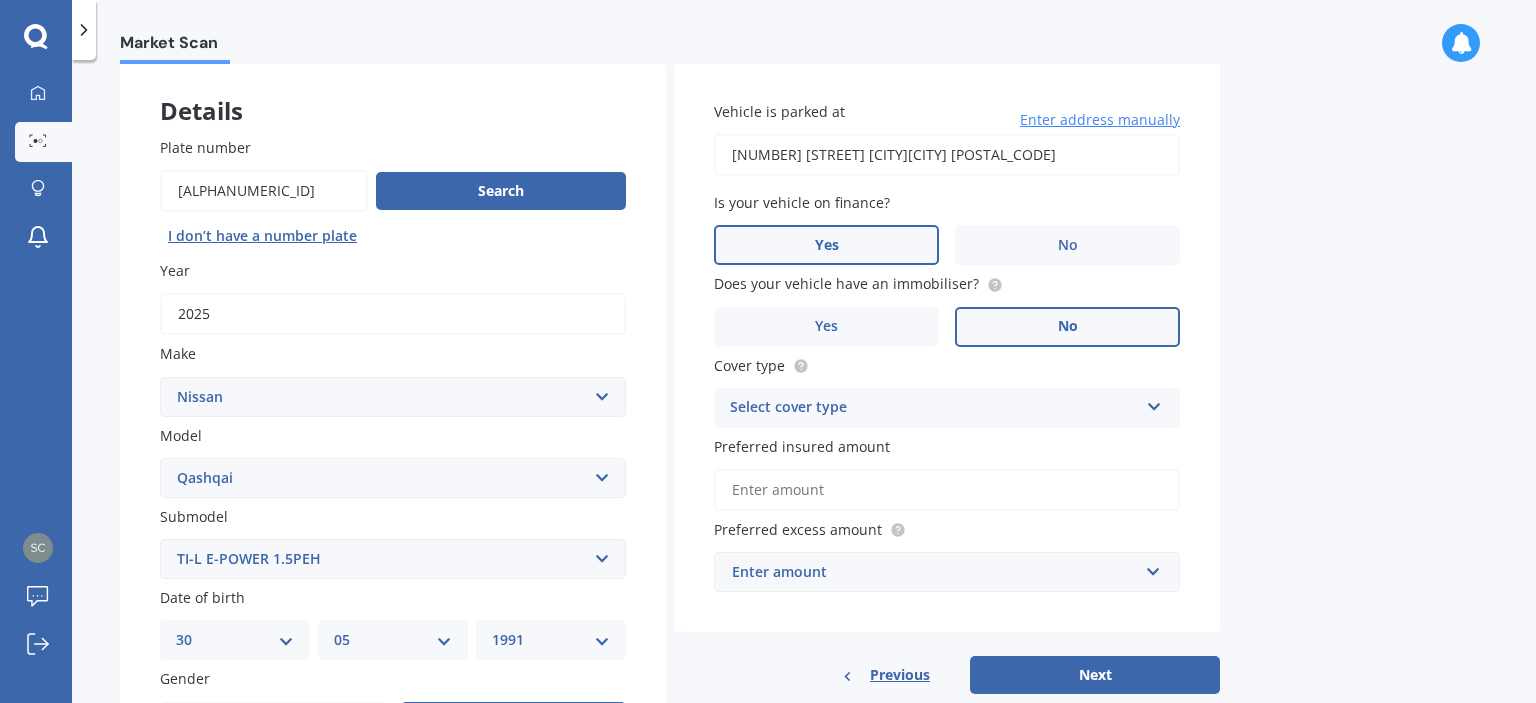 click on "Select cover type" at bounding box center [934, 408] 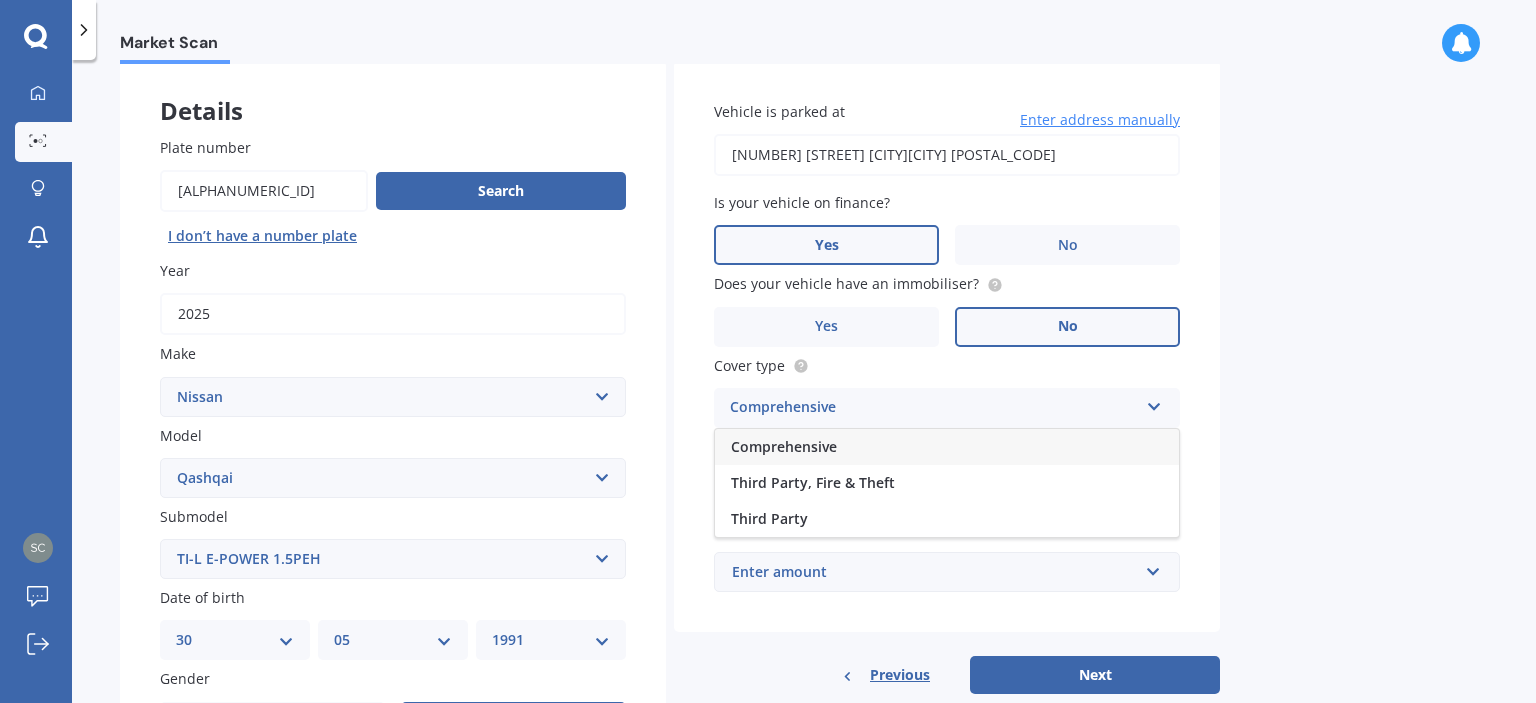 click on "Comprehensive" at bounding box center (784, 446) 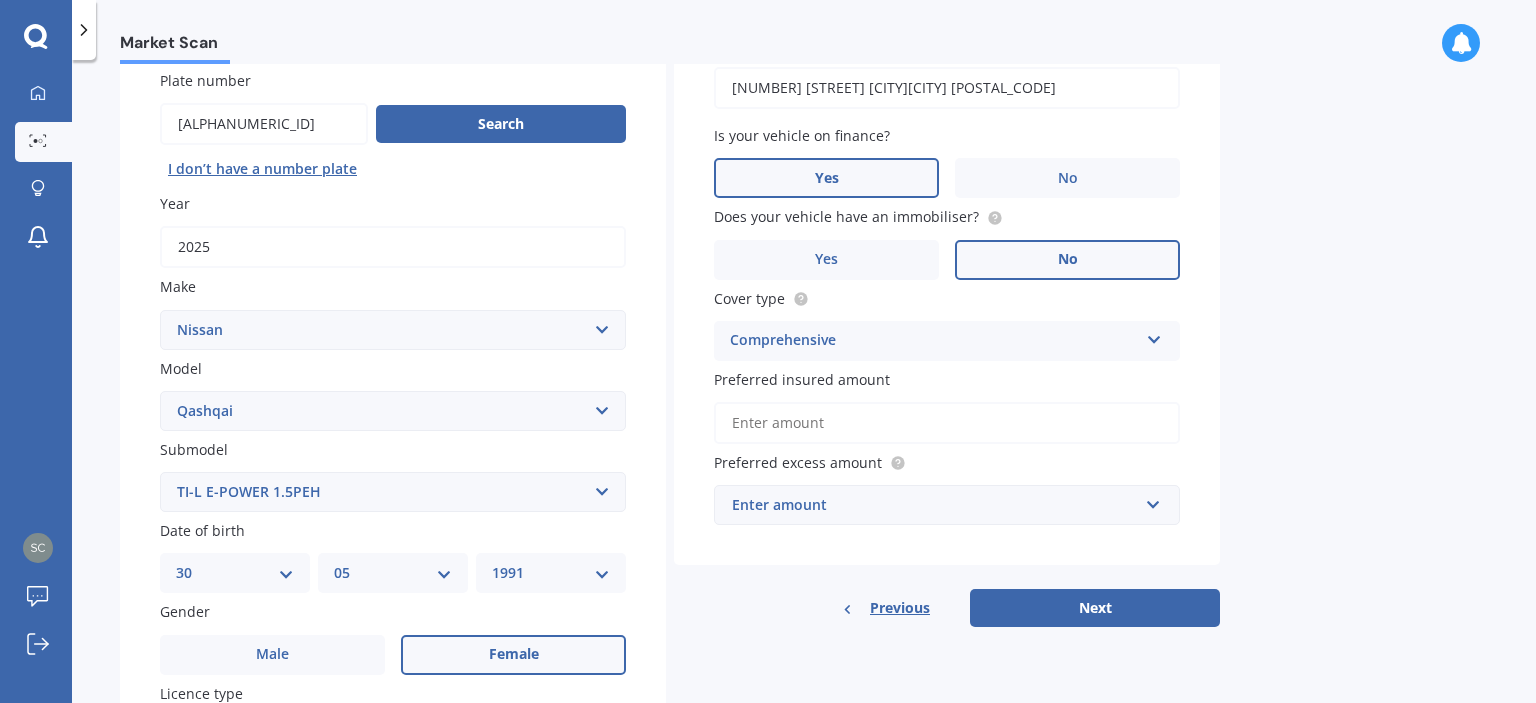 scroll, scrollTop: 200, scrollLeft: 0, axis: vertical 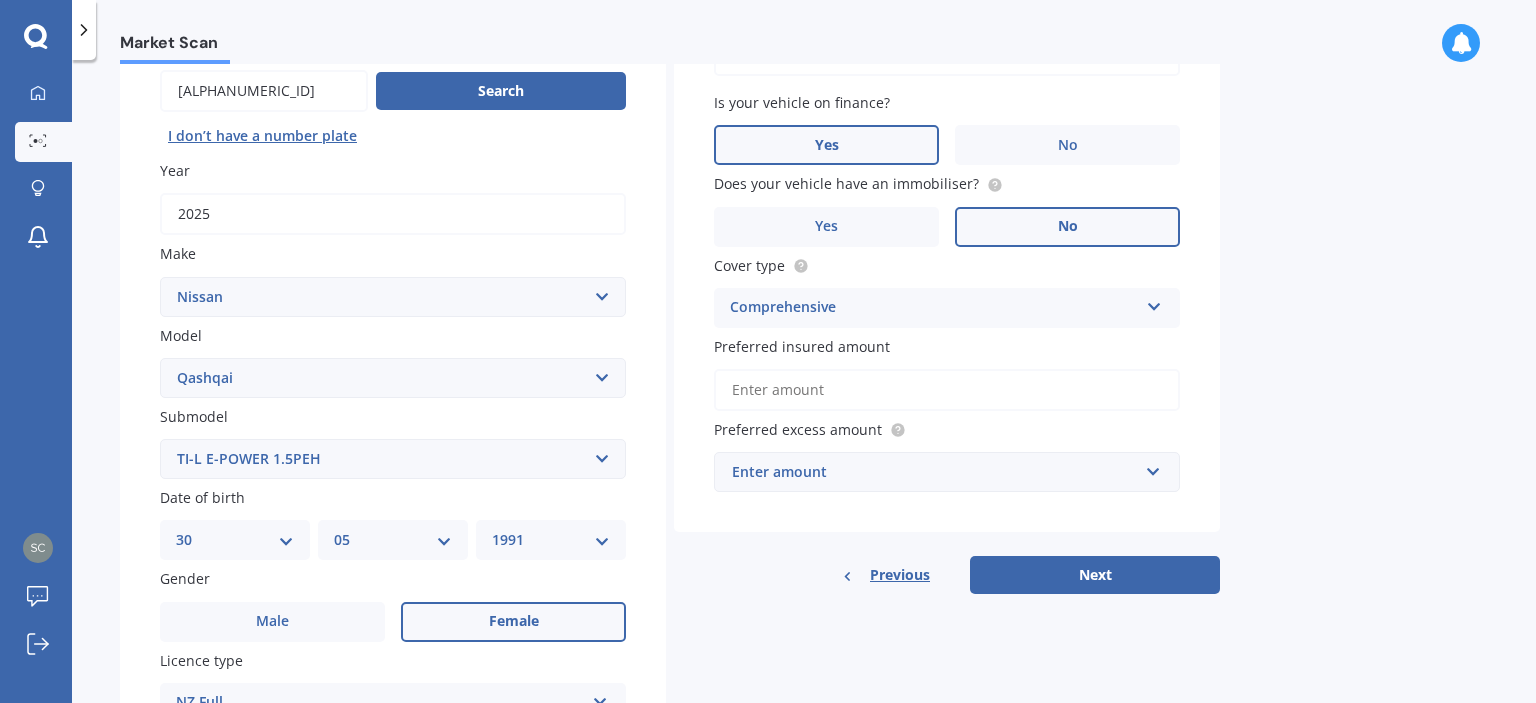click on "Preferred insured amount" at bounding box center (947, 390) 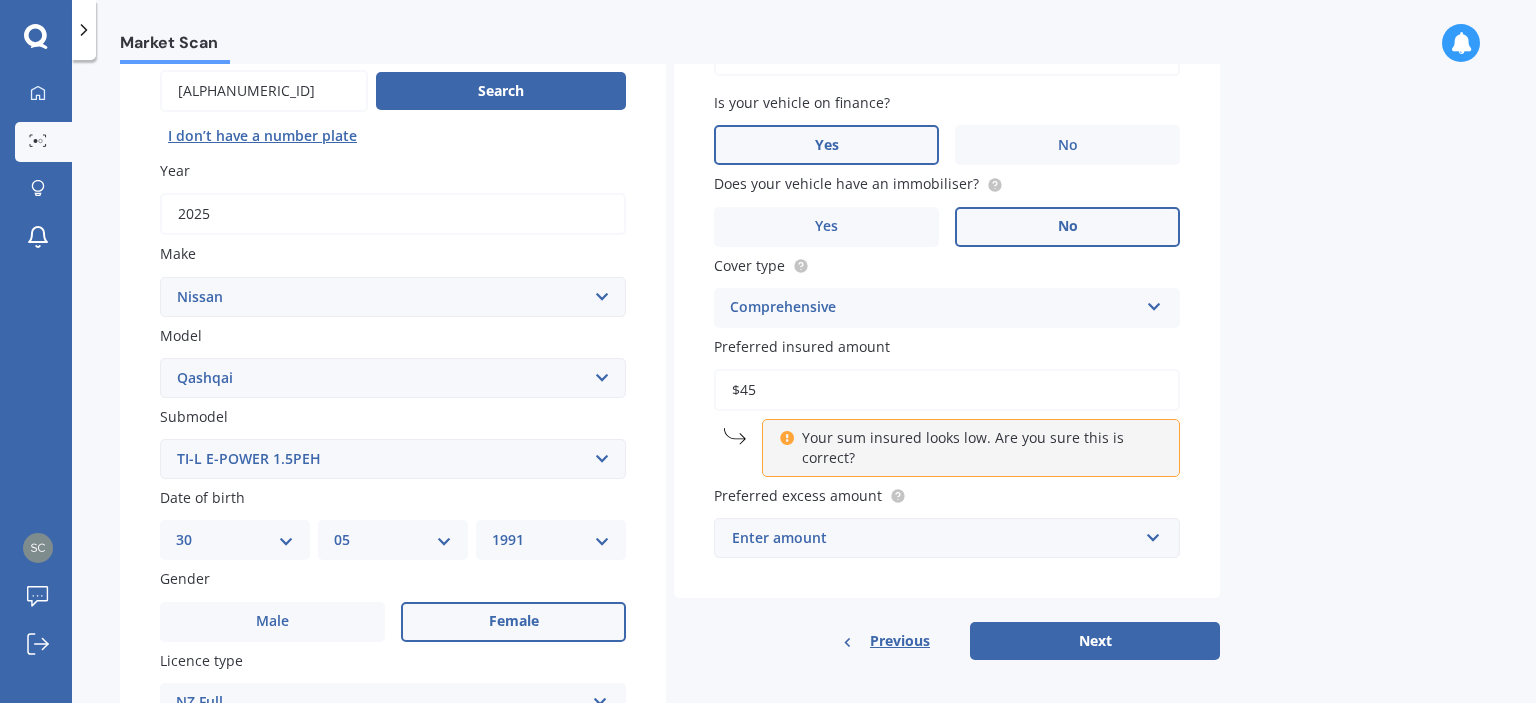 type on "$4" 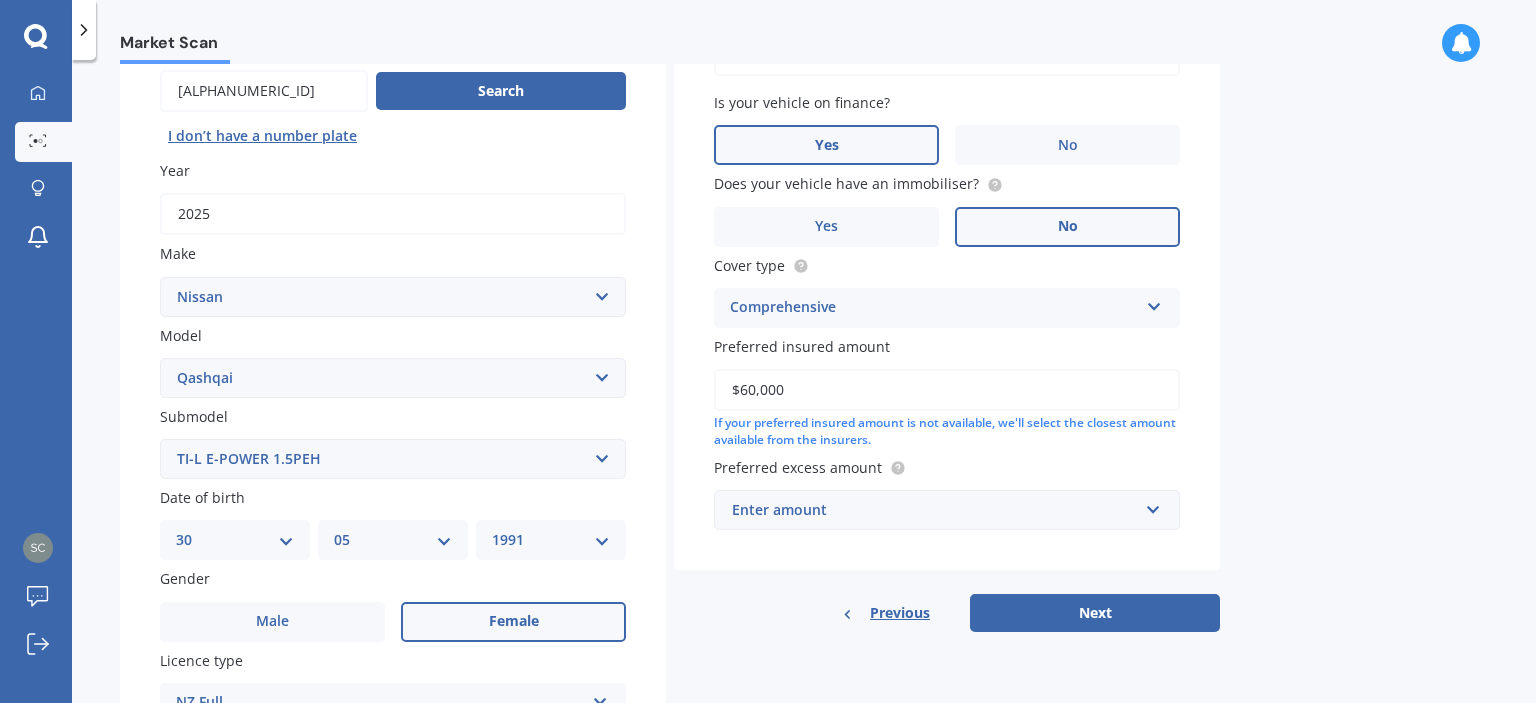 type on "$60,000" 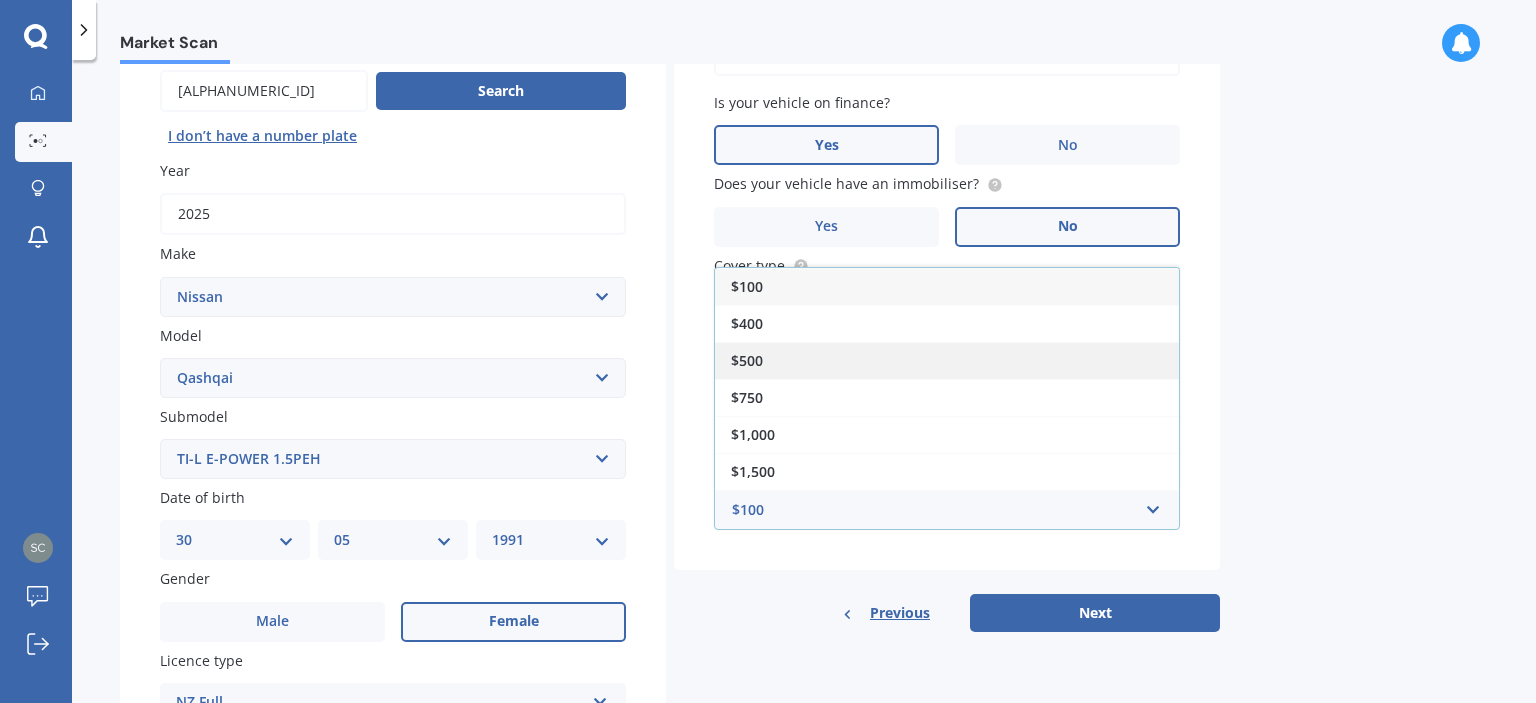 click on "$500" at bounding box center (747, 360) 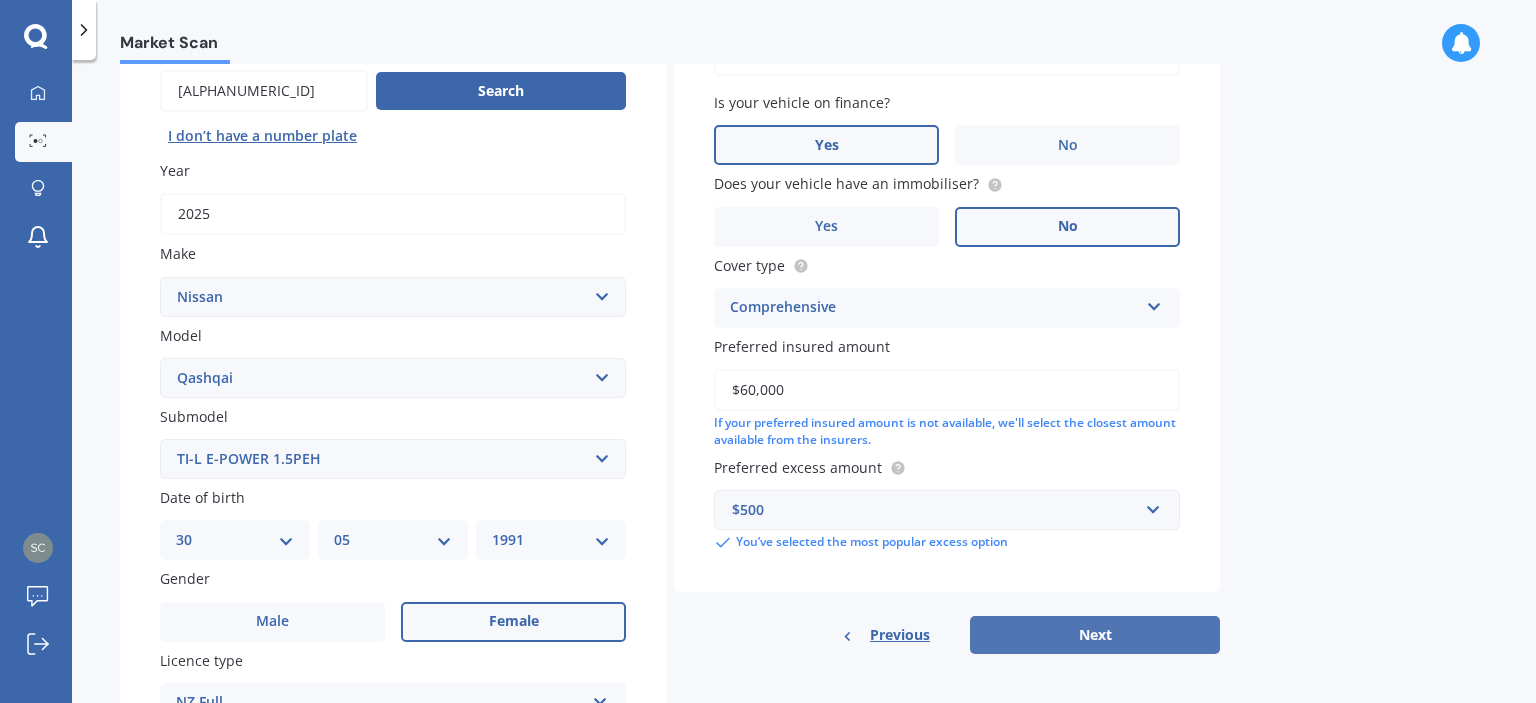 click on "Next" at bounding box center [1095, 635] 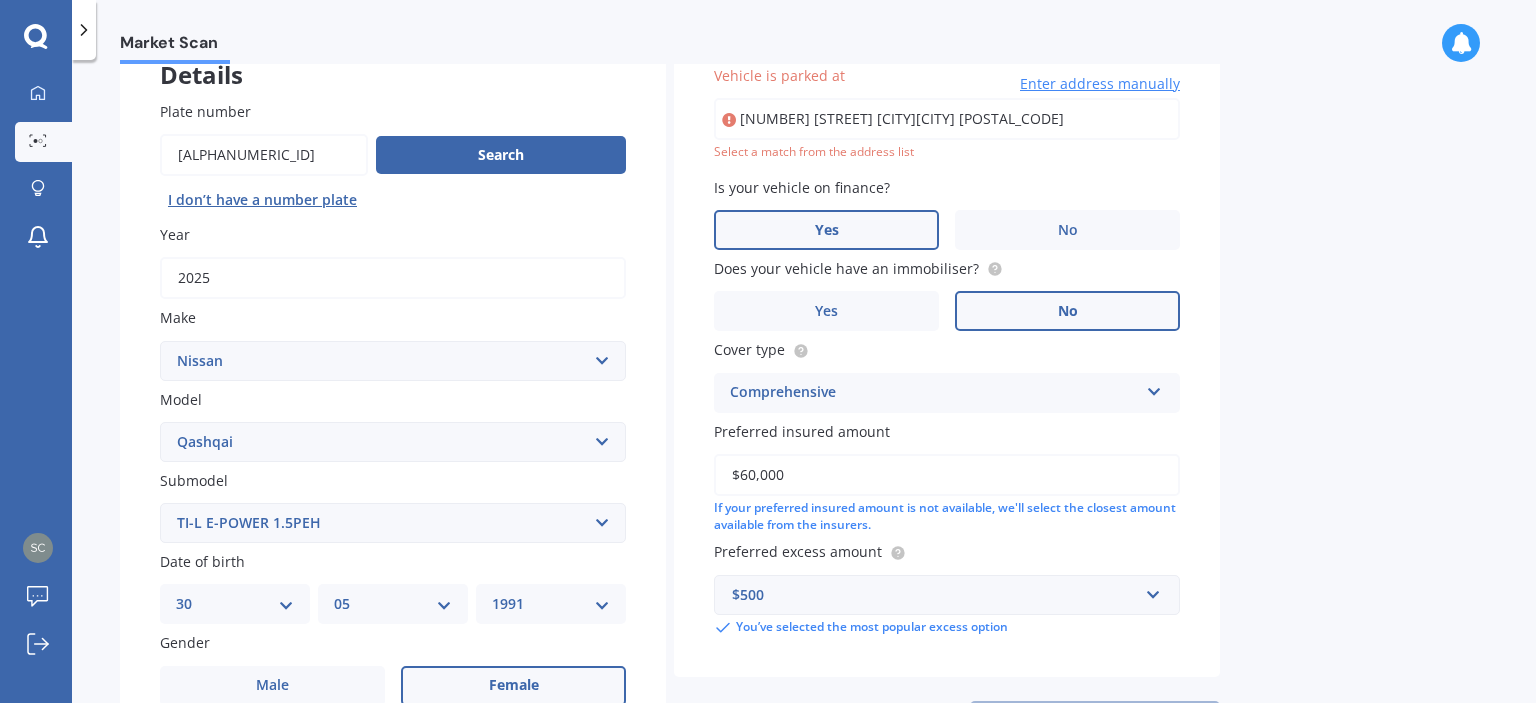 click on "[NUMBER] [STREET] [CITY][CITY] [POSTAL_CODE]" at bounding box center [947, 119] 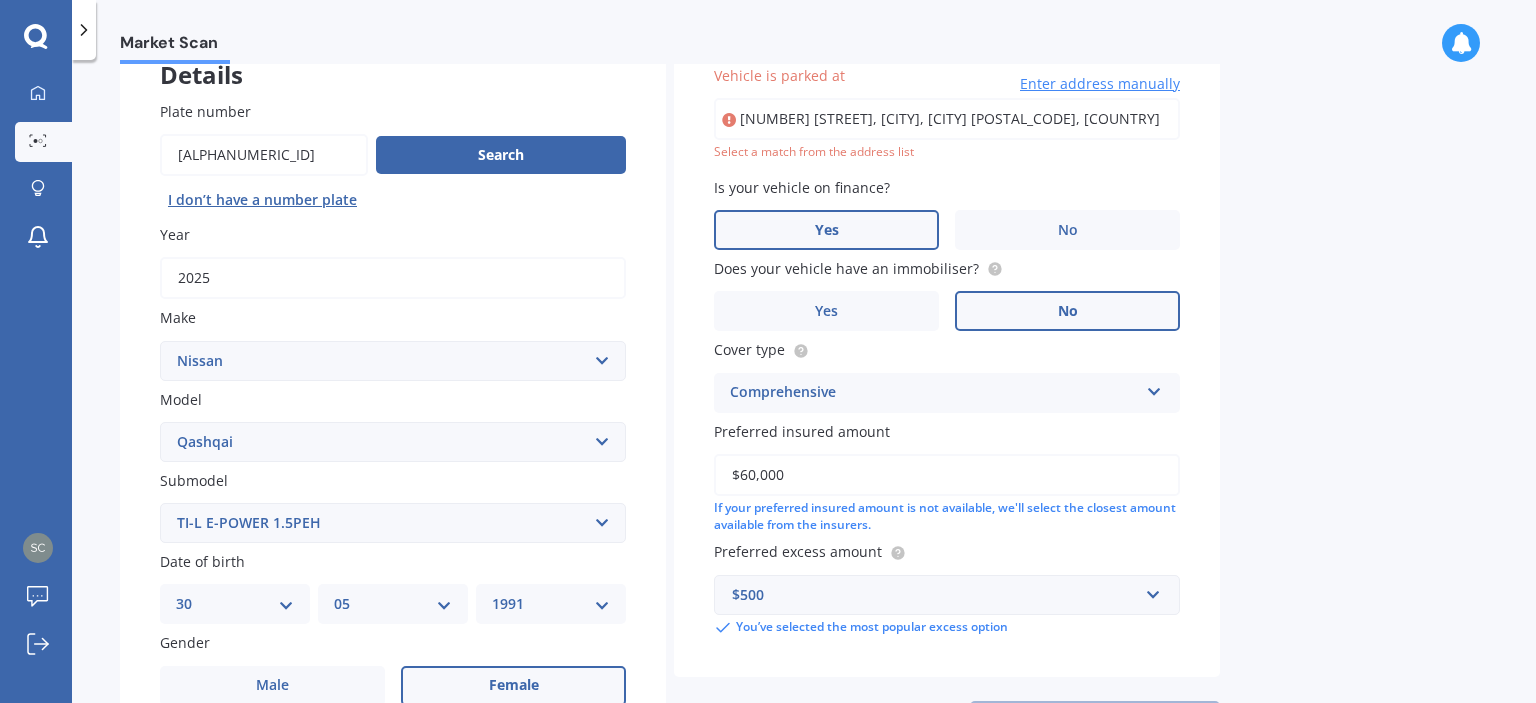 type on "[NUMBER] [STREET], [CITY], [CITY] [POSTAL_CODE]" 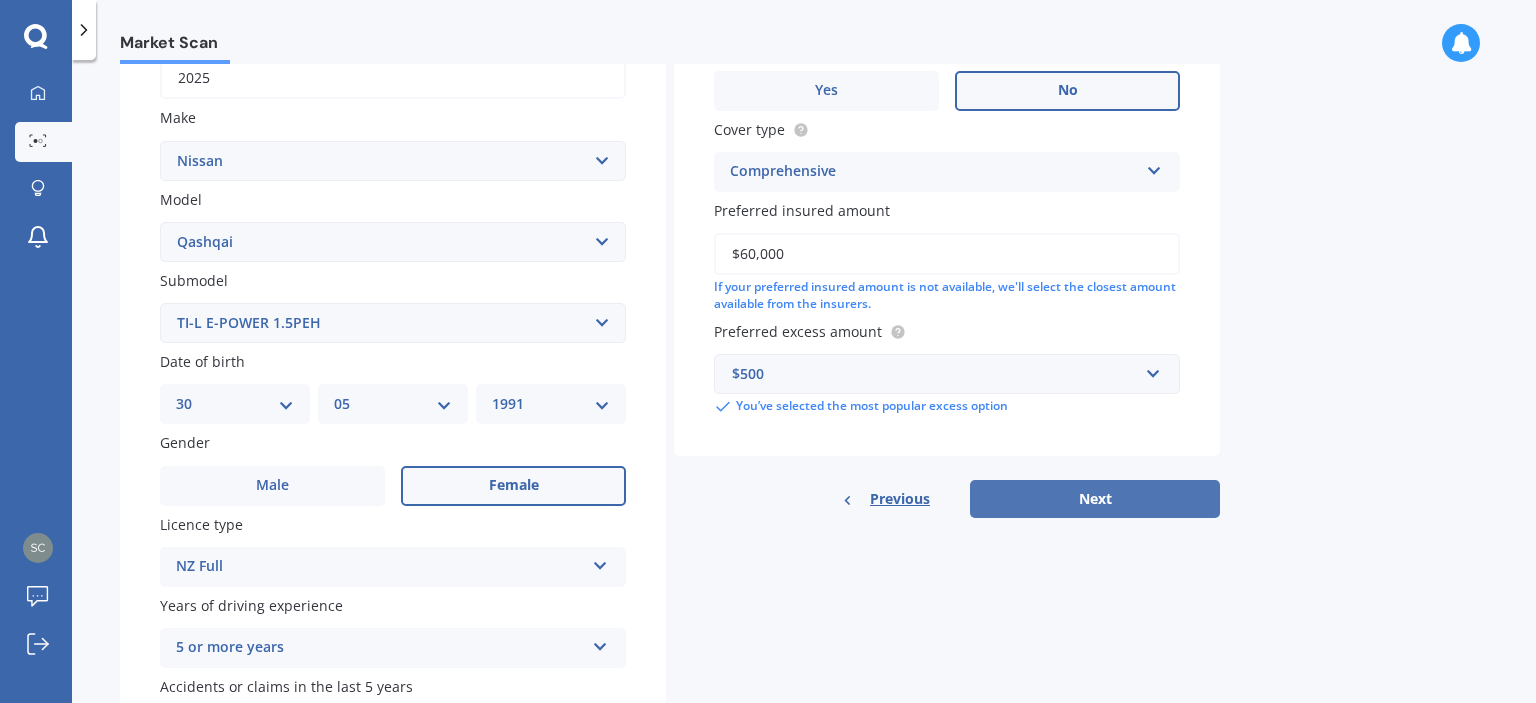 click on "Next" at bounding box center (1095, 499) 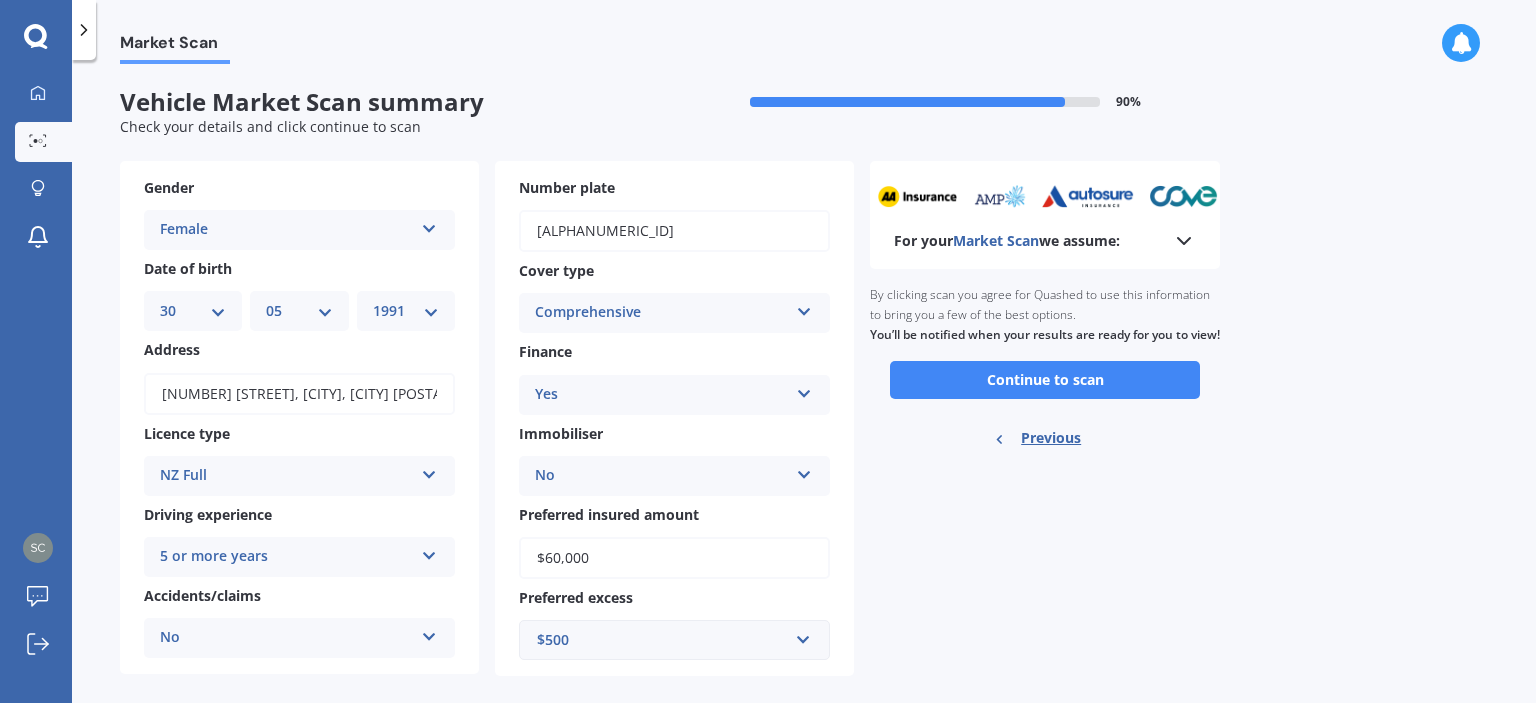 scroll, scrollTop: 24, scrollLeft: 0, axis: vertical 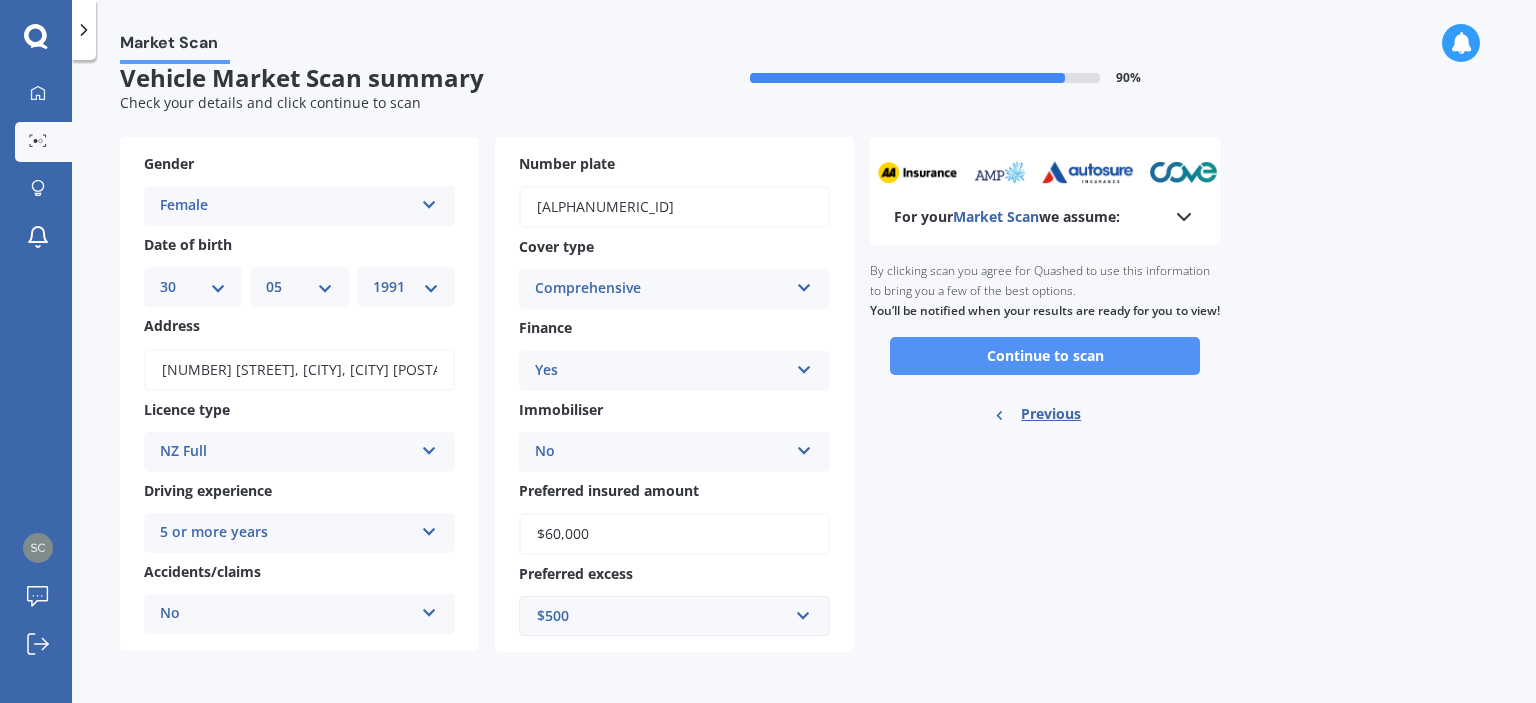 click on "Continue to scan" at bounding box center (1045, 356) 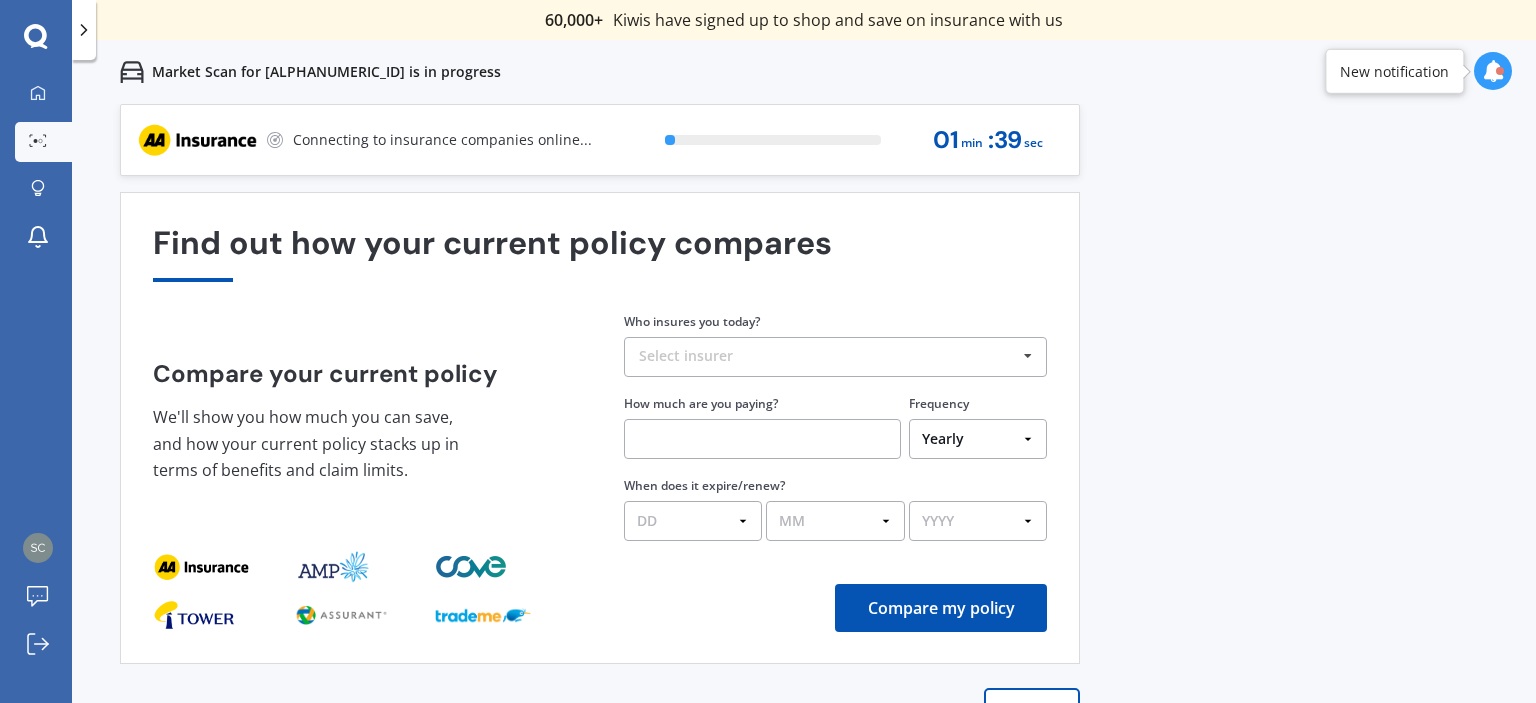 scroll, scrollTop: 0, scrollLeft: 0, axis: both 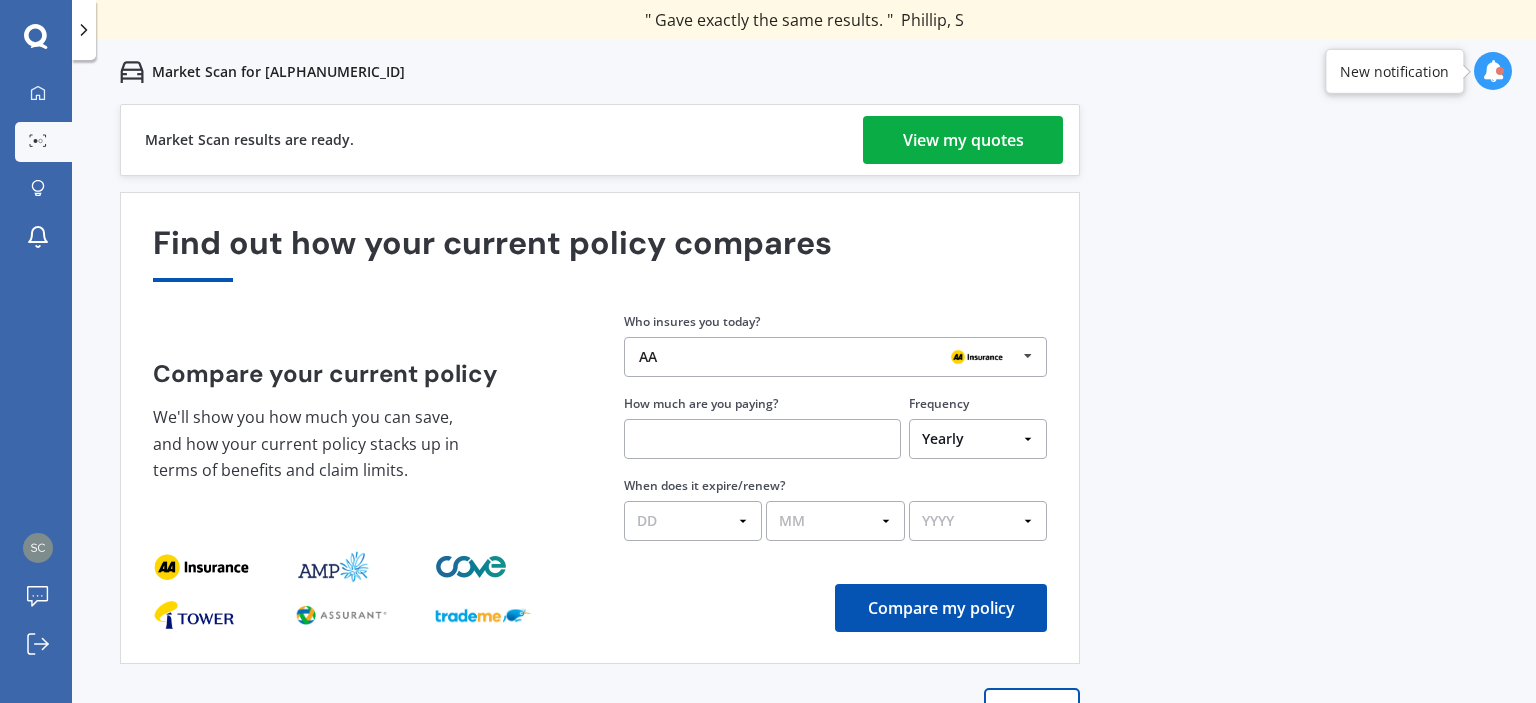 click on "View my quotes" at bounding box center [963, 140] 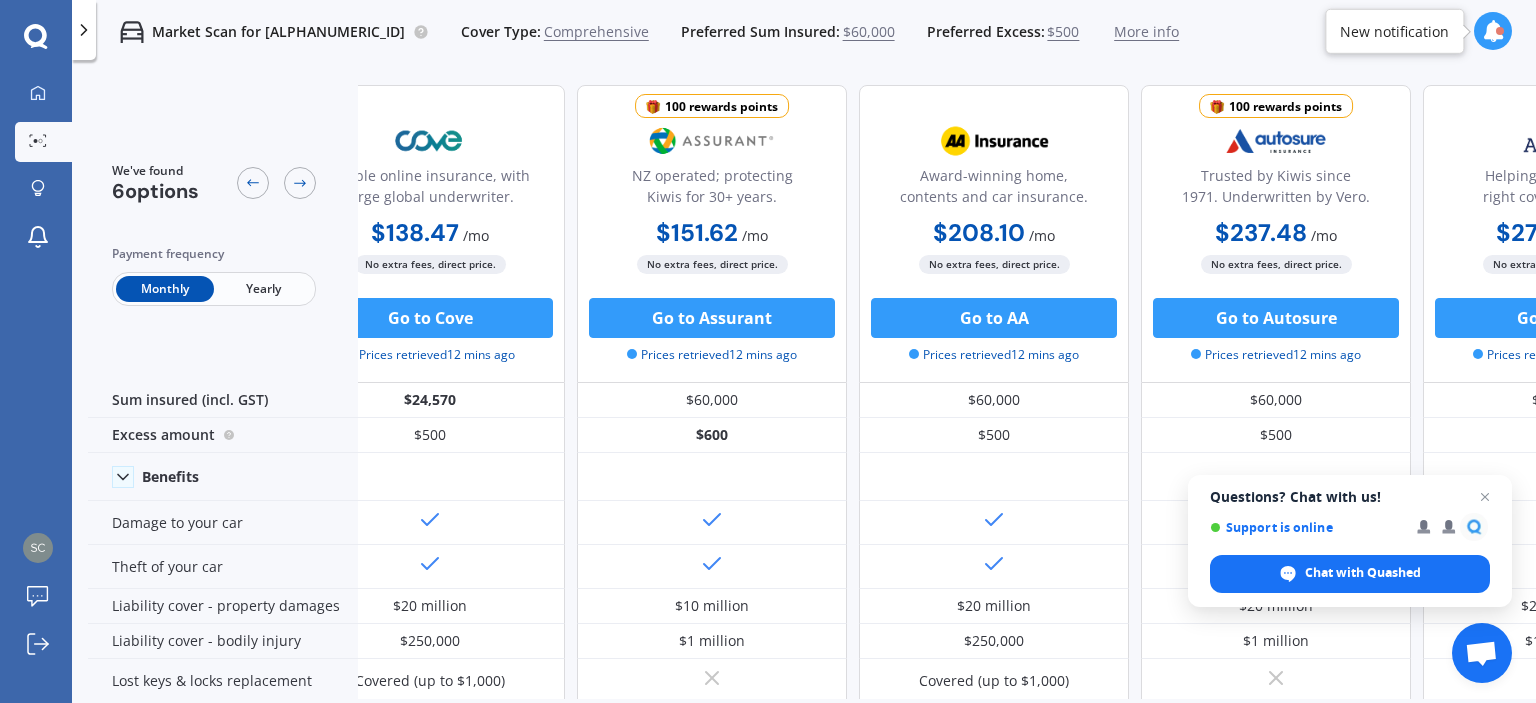 scroll, scrollTop: 0, scrollLeft: 0, axis: both 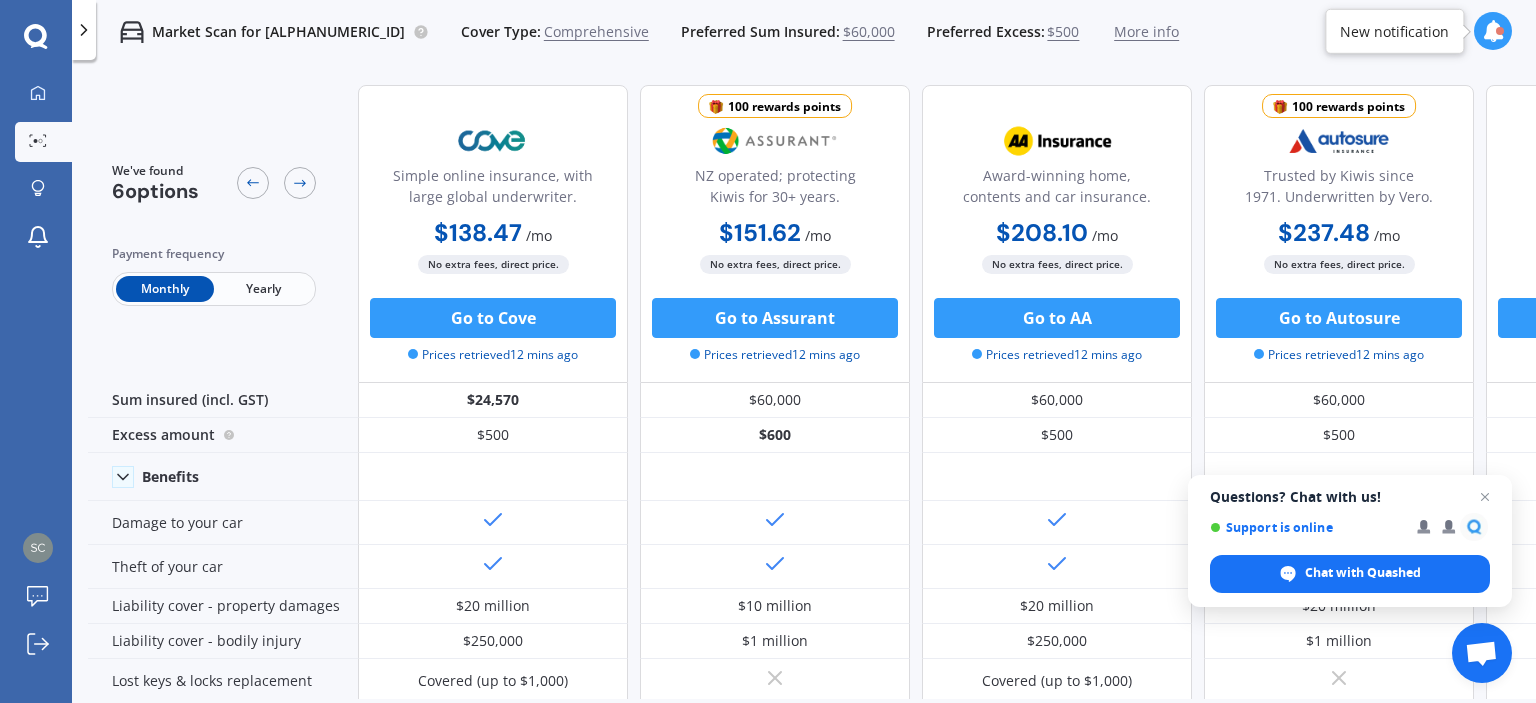 click on "Yearly" at bounding box center (263, 289) 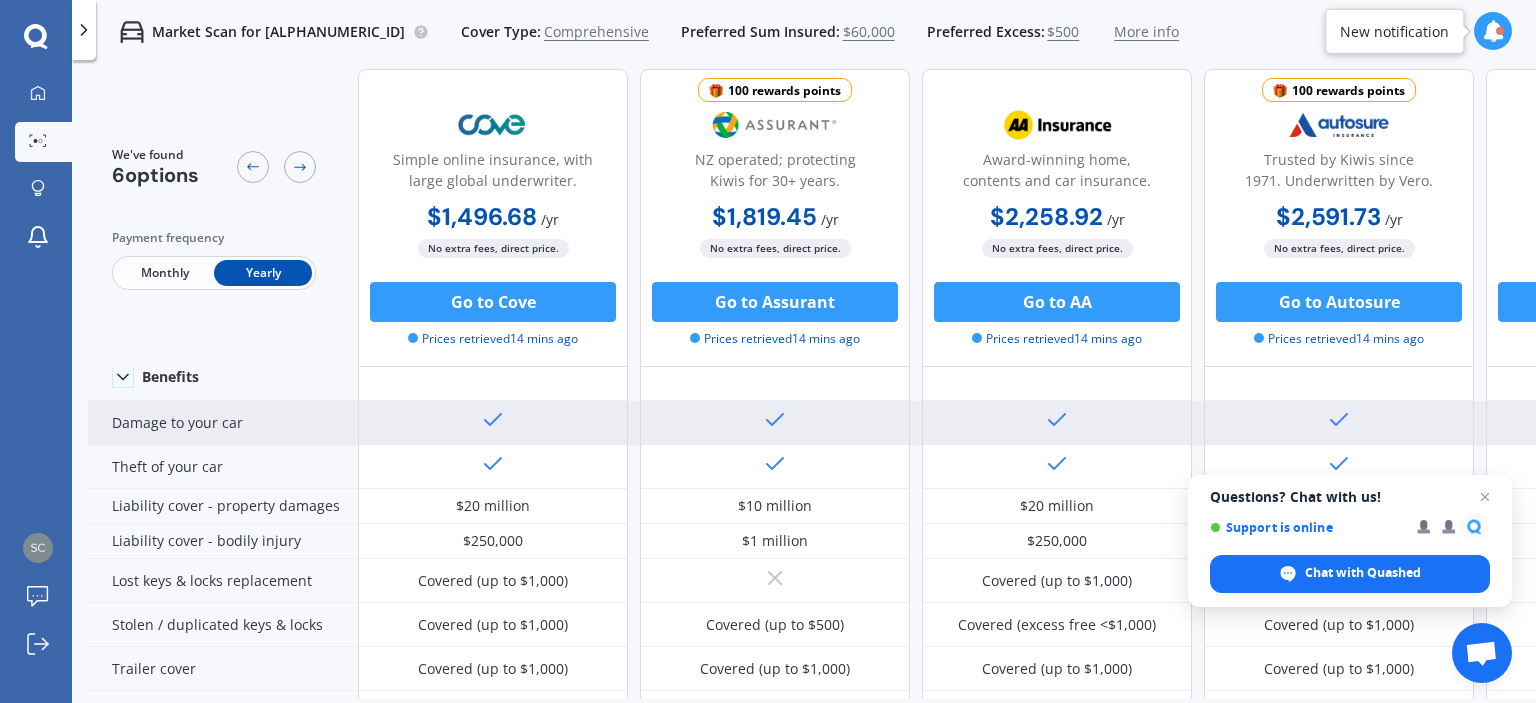 scroll, scrollTop: 0, scrollLeft: 0, axis: both 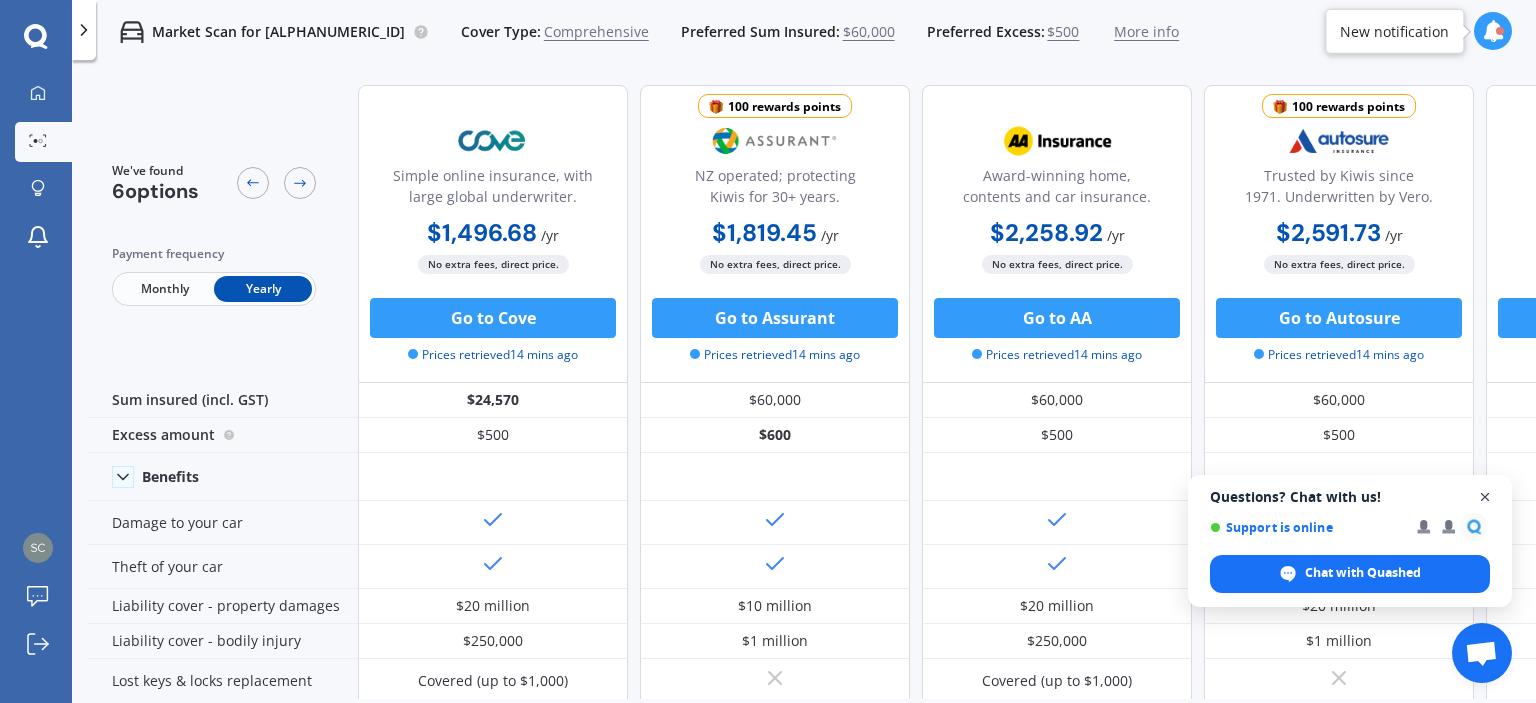 click at bounding box center [1485, 497] 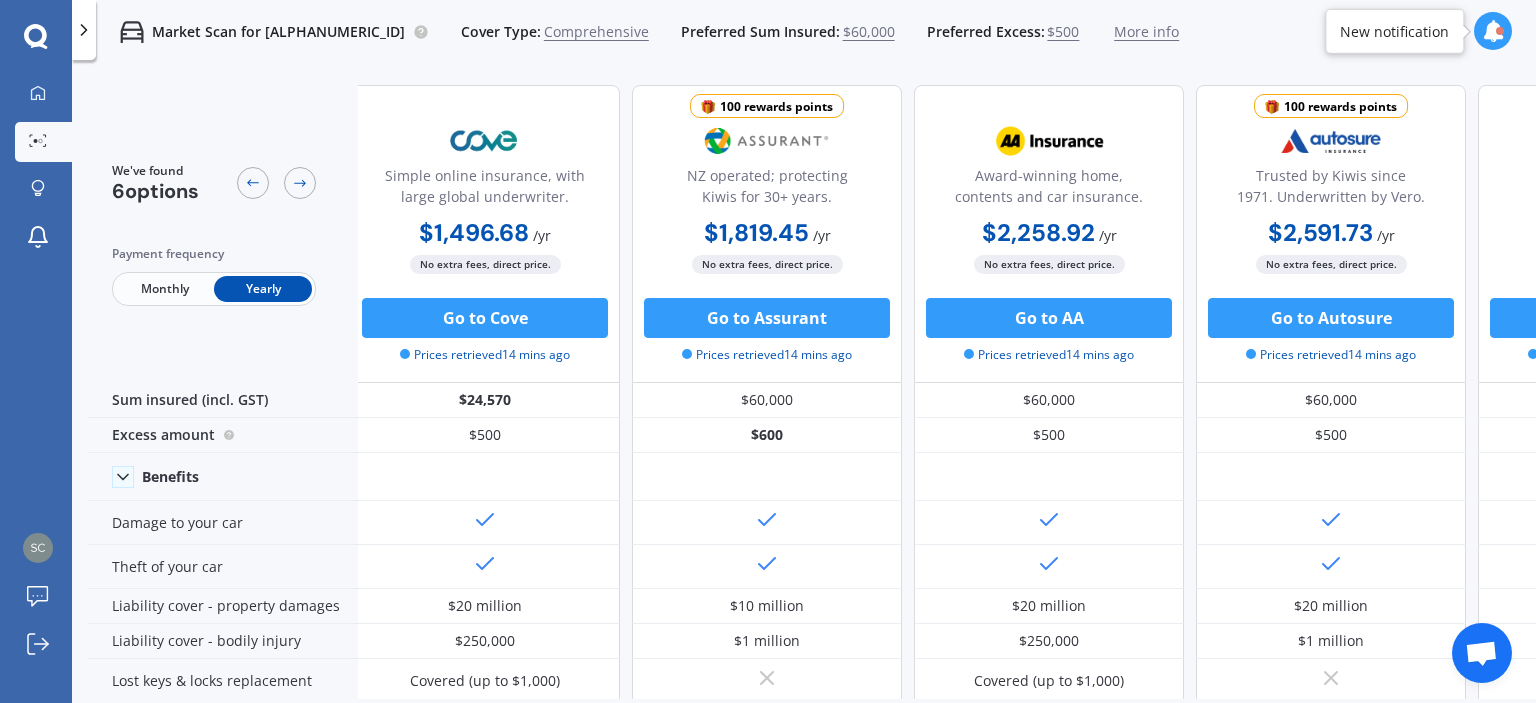 scroll, scrollTop: 0, scrollLeft: 0, axis: both 